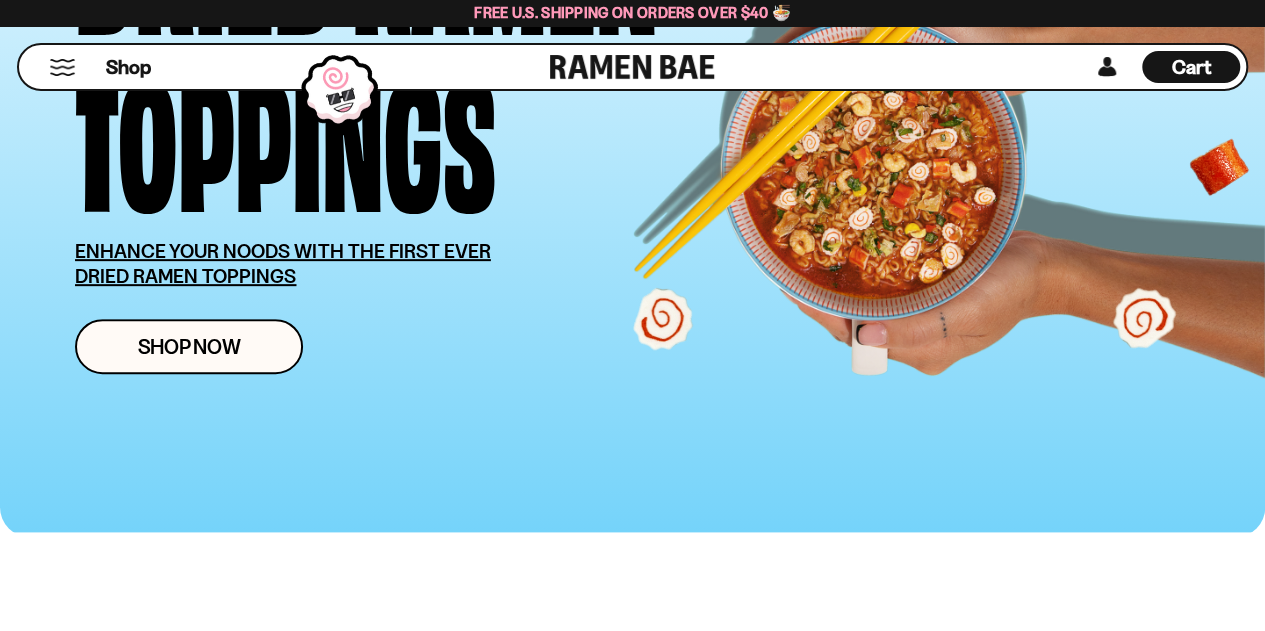 scroll, scrollTop: 300, scrollLeft: 0, axis: vertical 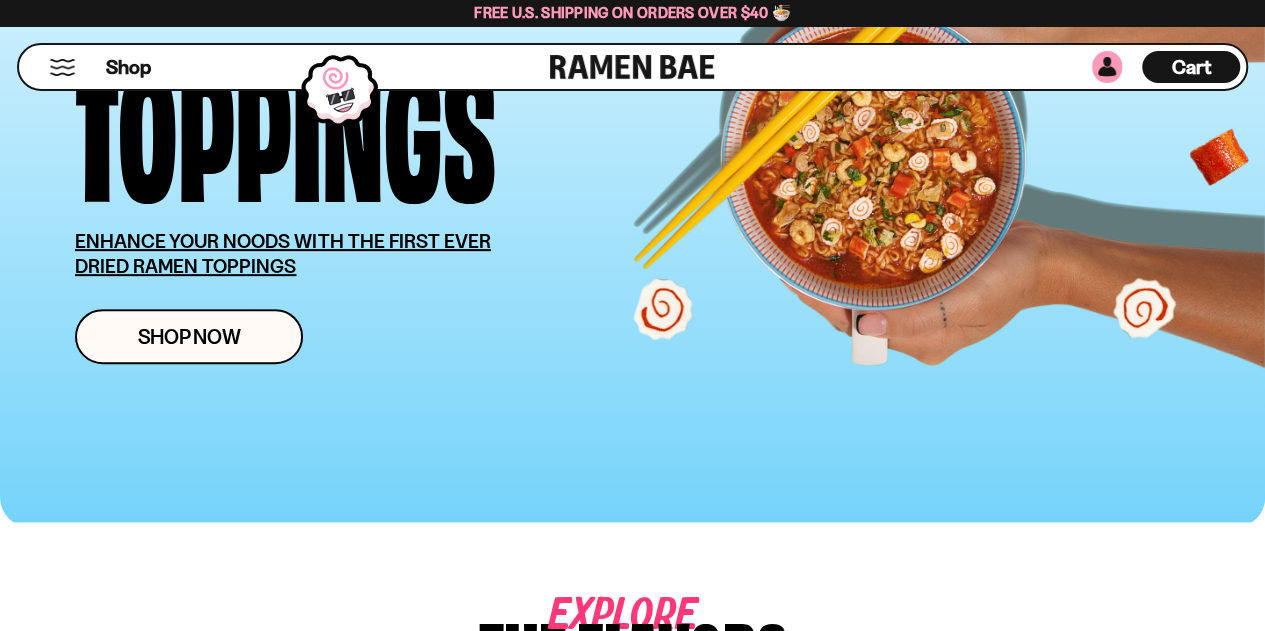 click at bounding box center (1107, 67) 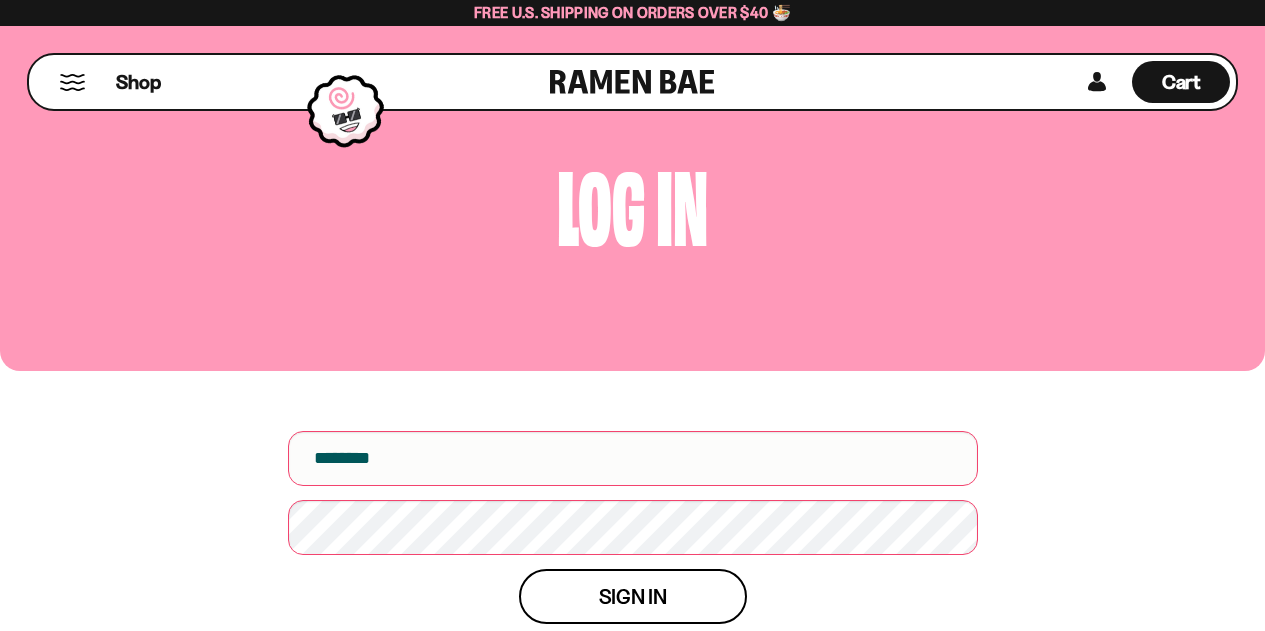 scroll, scrollTop: 0, scrollLeft: 0, axis: both 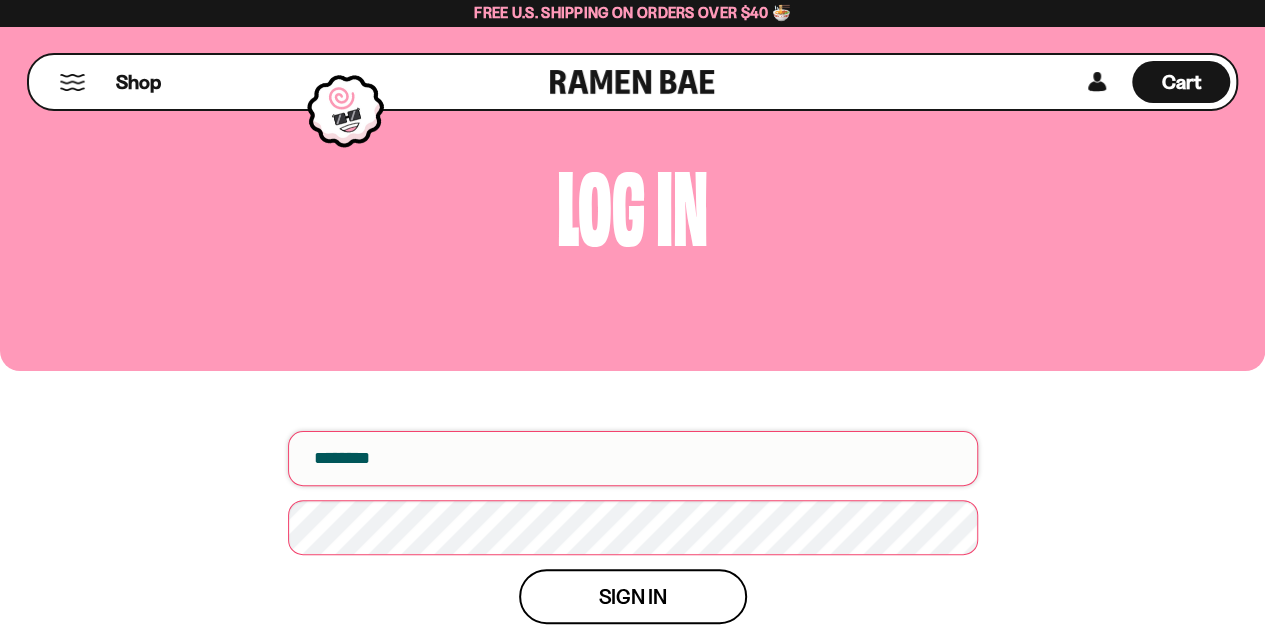 click at bounding box center (633, 458) 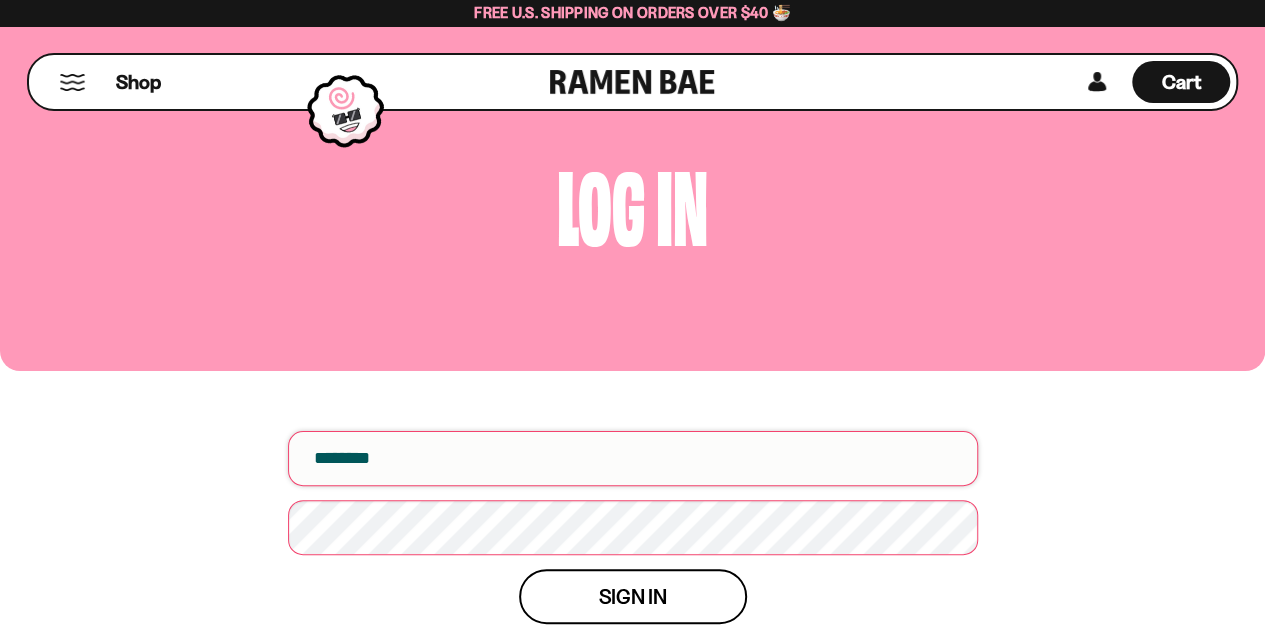 click at bounding box center (633, 458) 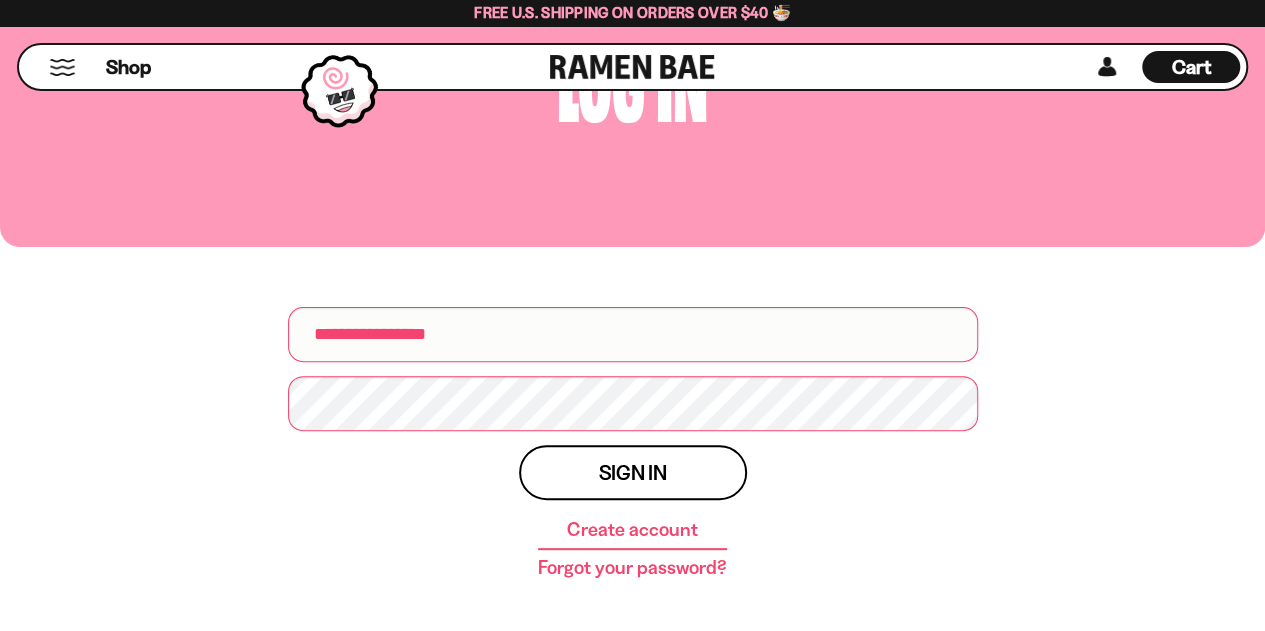 scroll, scrollTop: 200, scrollLeft: 0, axis: vertical 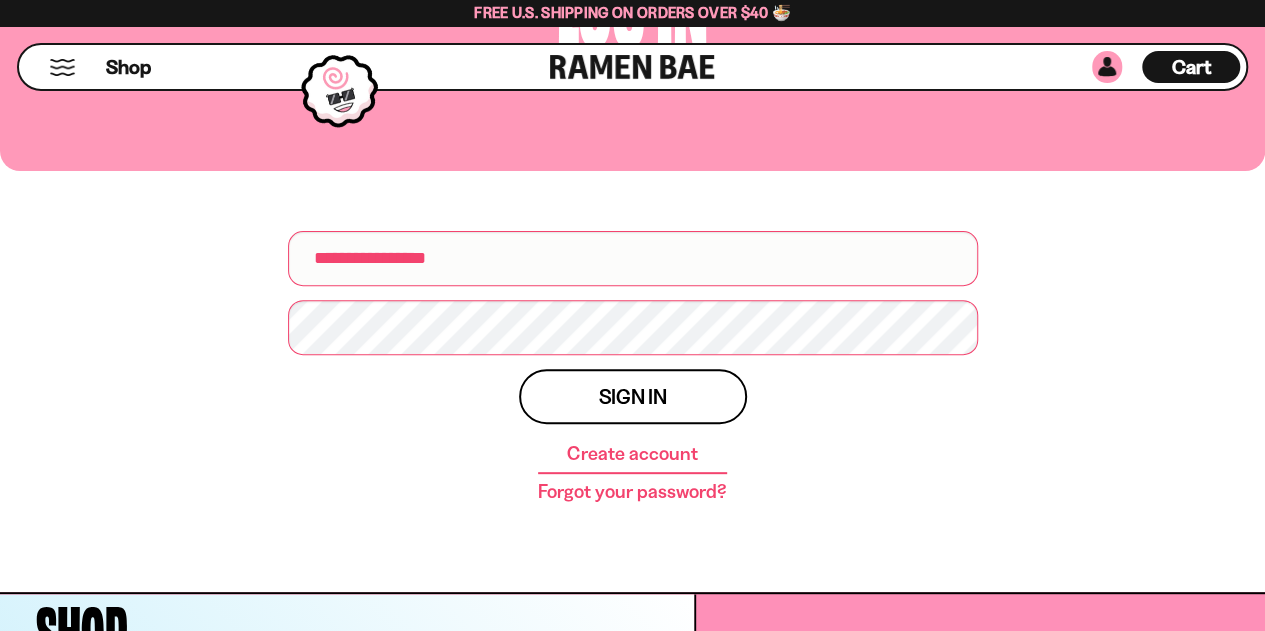 click at bounding box center (1107, 67) 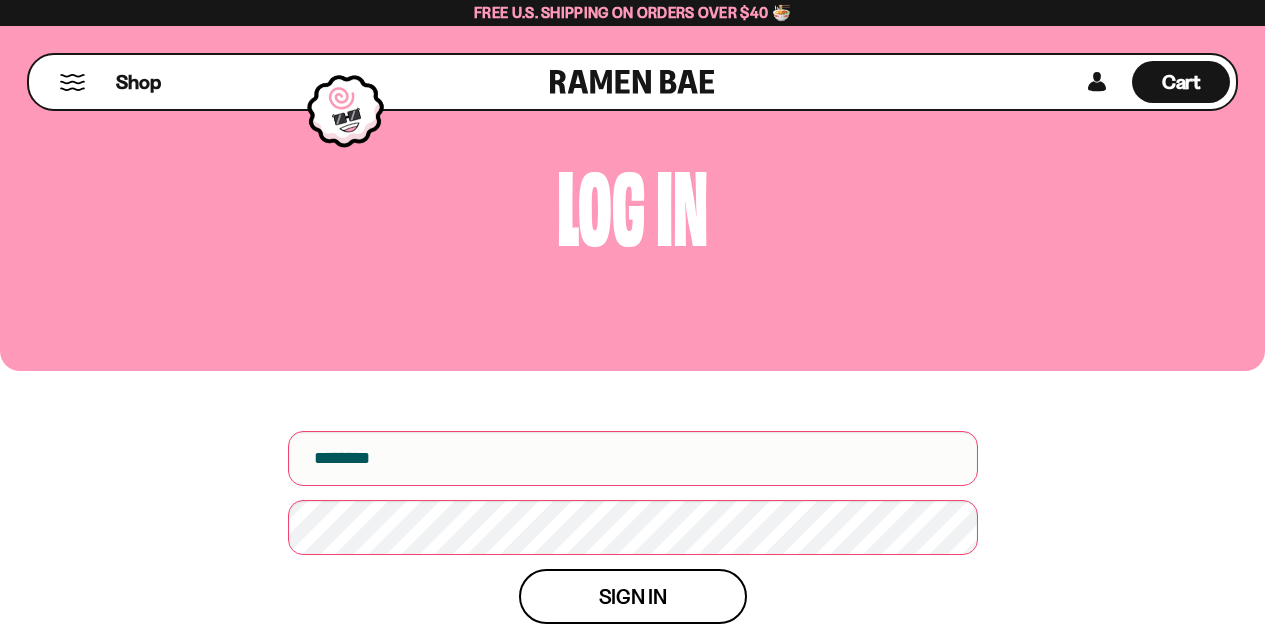 scroll, scrollTop: 0, scrollLeft: 0, axis: both 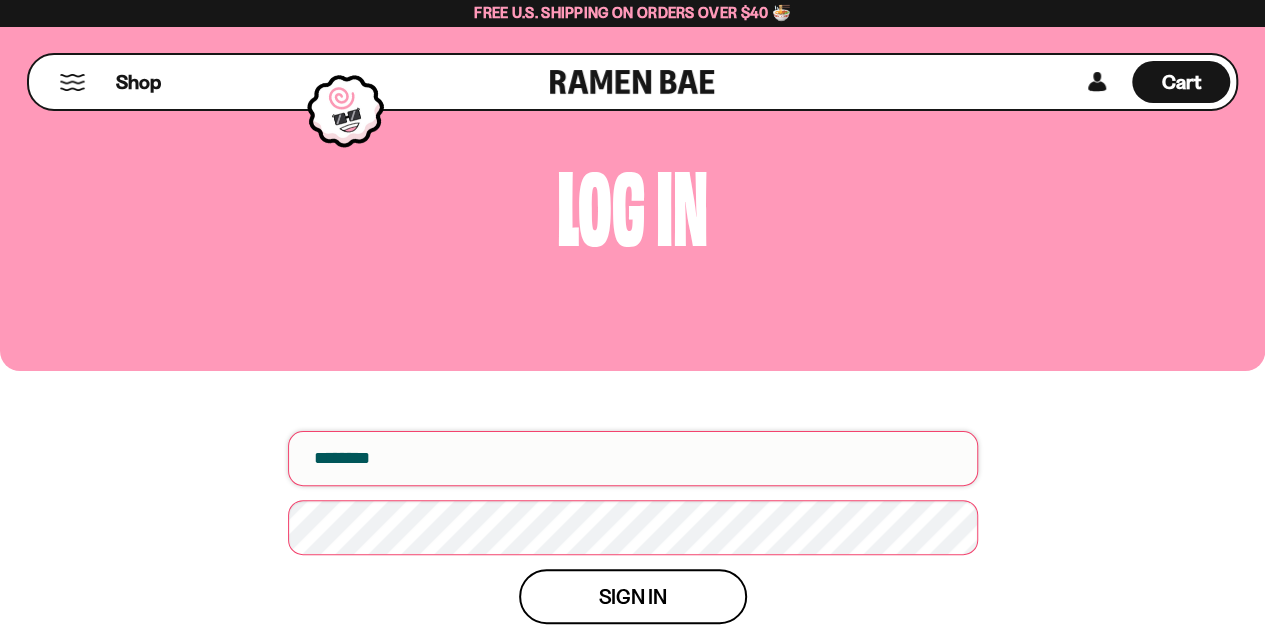 click at bounding box center [633, 458] 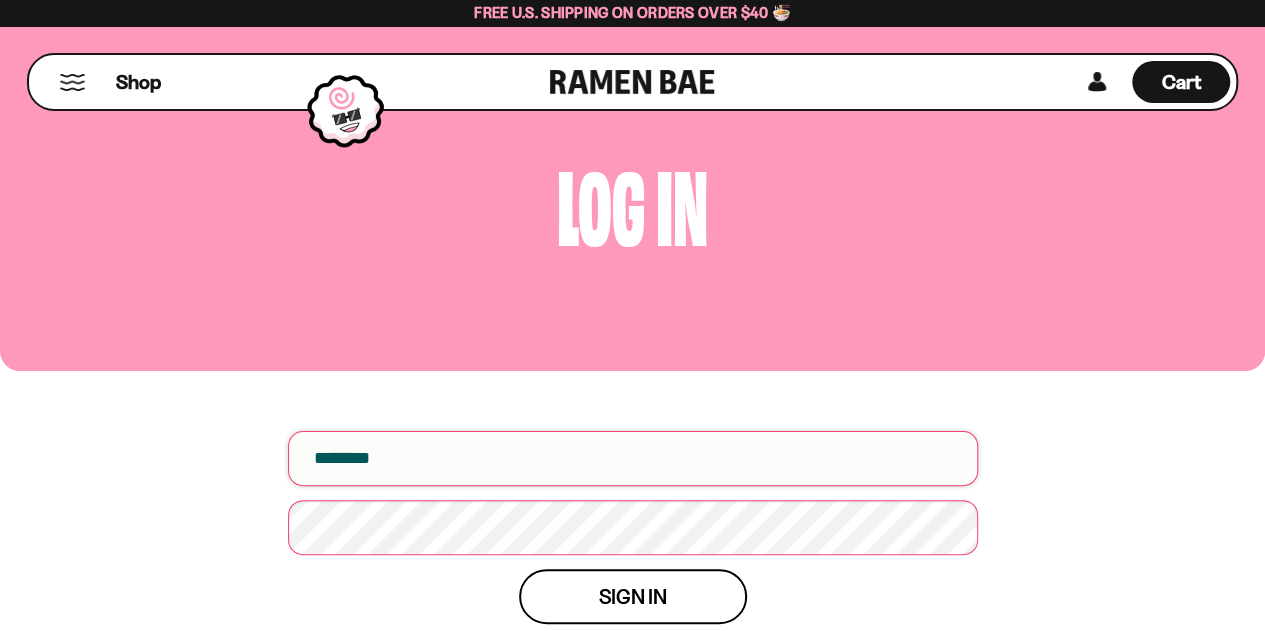 click at bounding box center [633, 458] 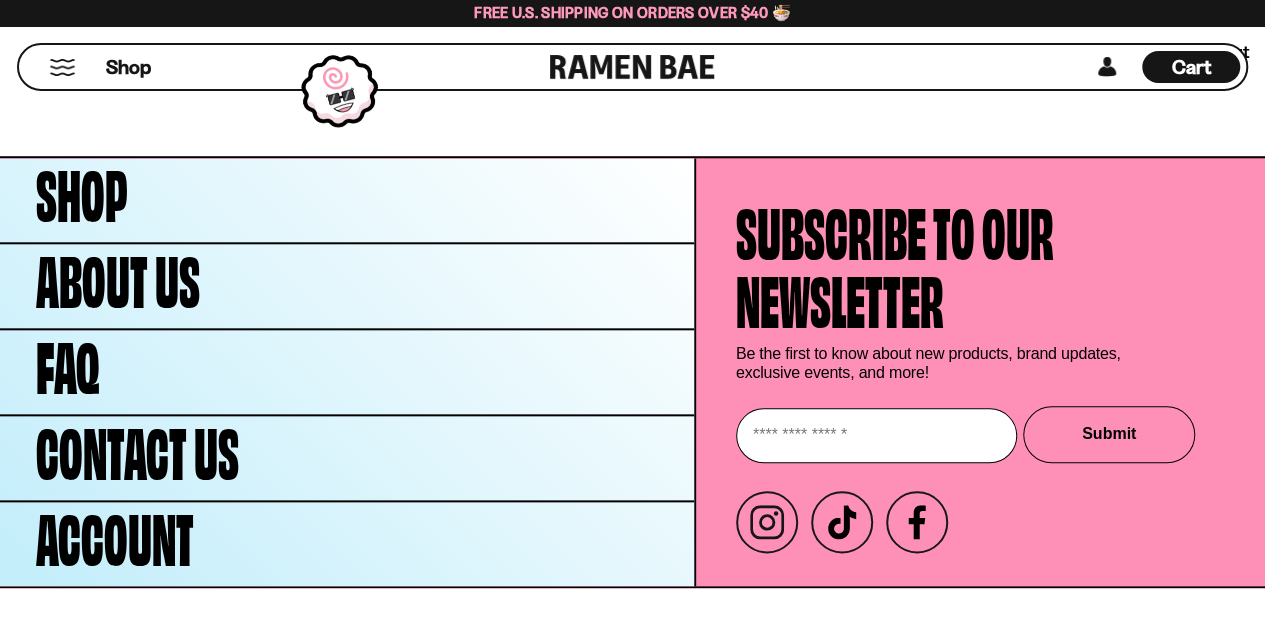 scroll, scrollTop: 905, scrollLeft: 0, axis: vertical 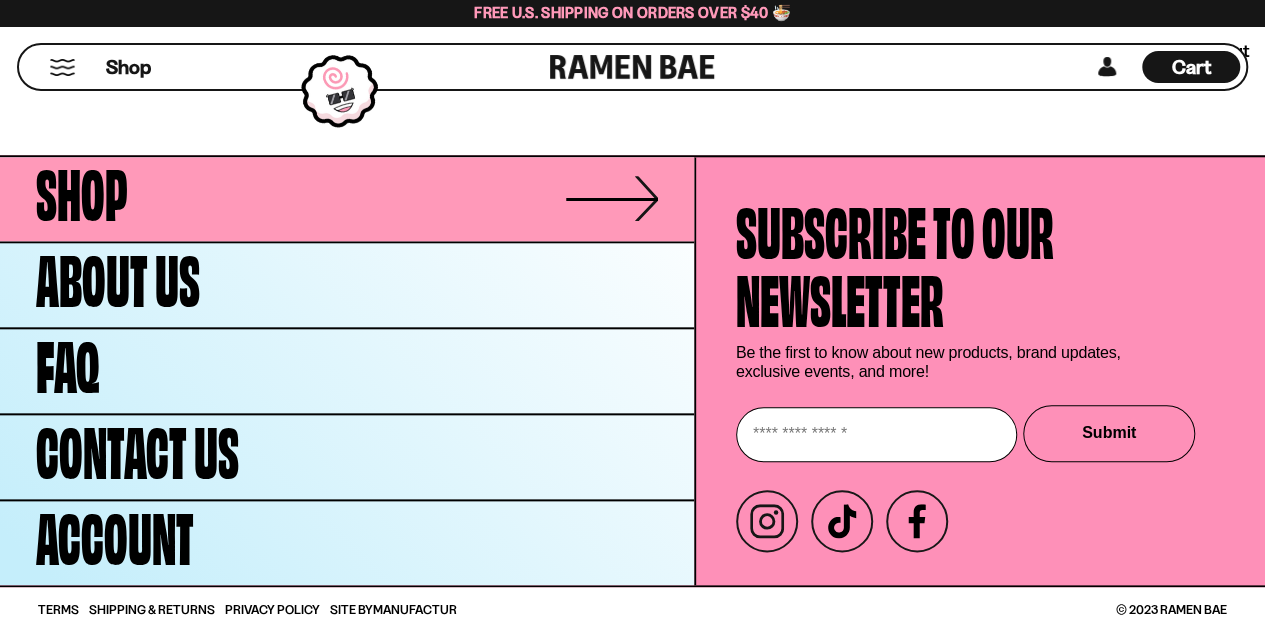 click on "Shop" at bounding box center (347, 199) 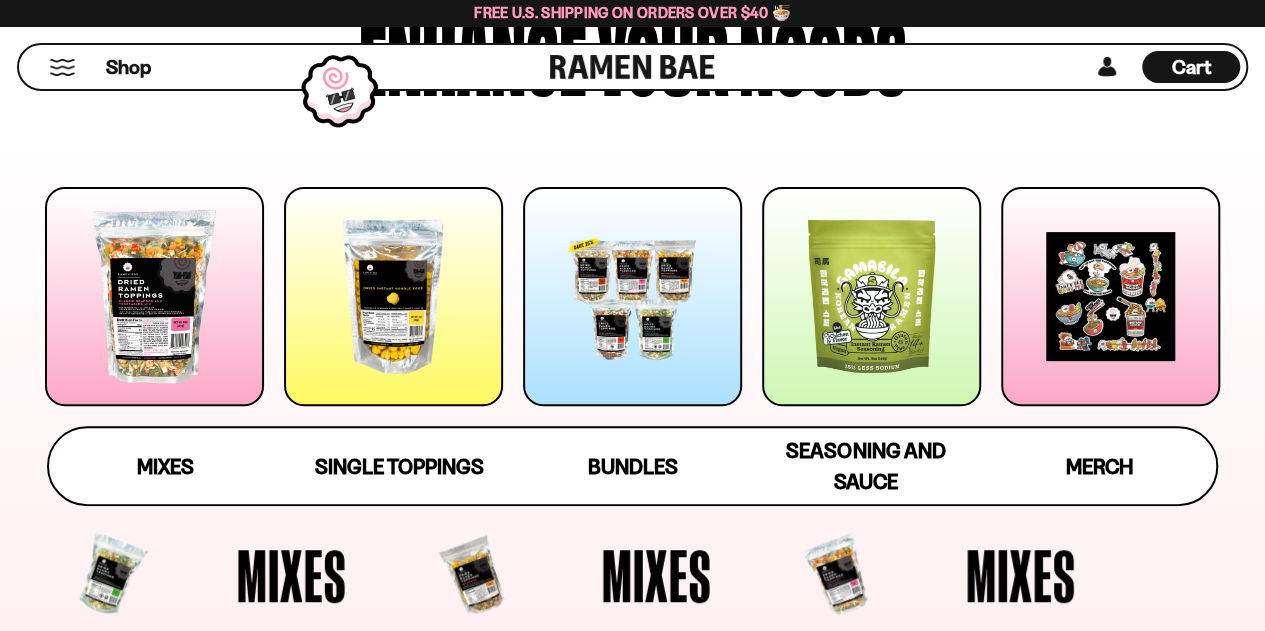 scroll, scrollTop: 200, scrollLeft: 0, axis: vertical 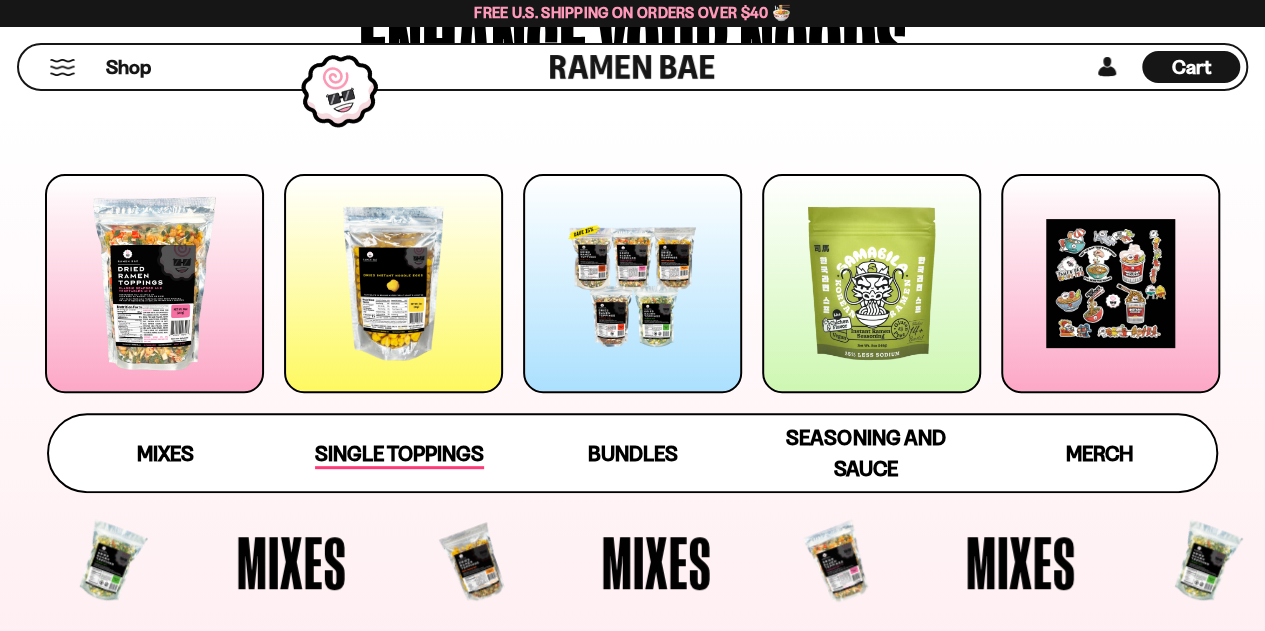 click on "Single Toppings" at bounding box center [399, 455] 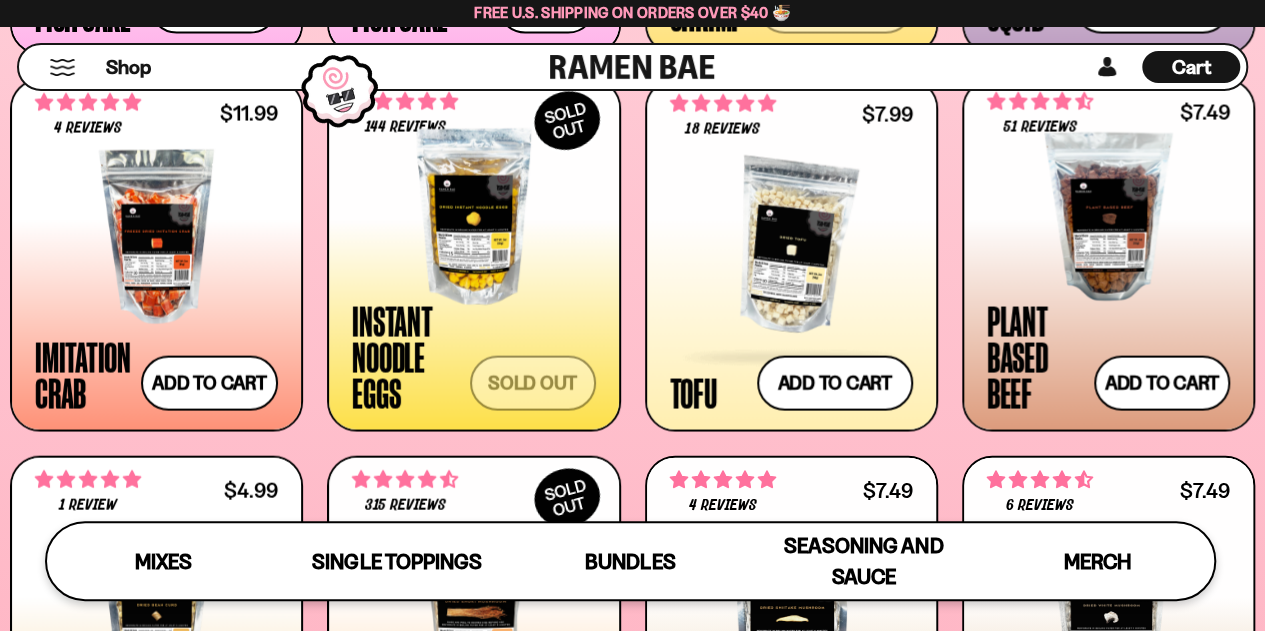 scroll, scrollTop: 2012, scrollLeft: 0, axis: vertical 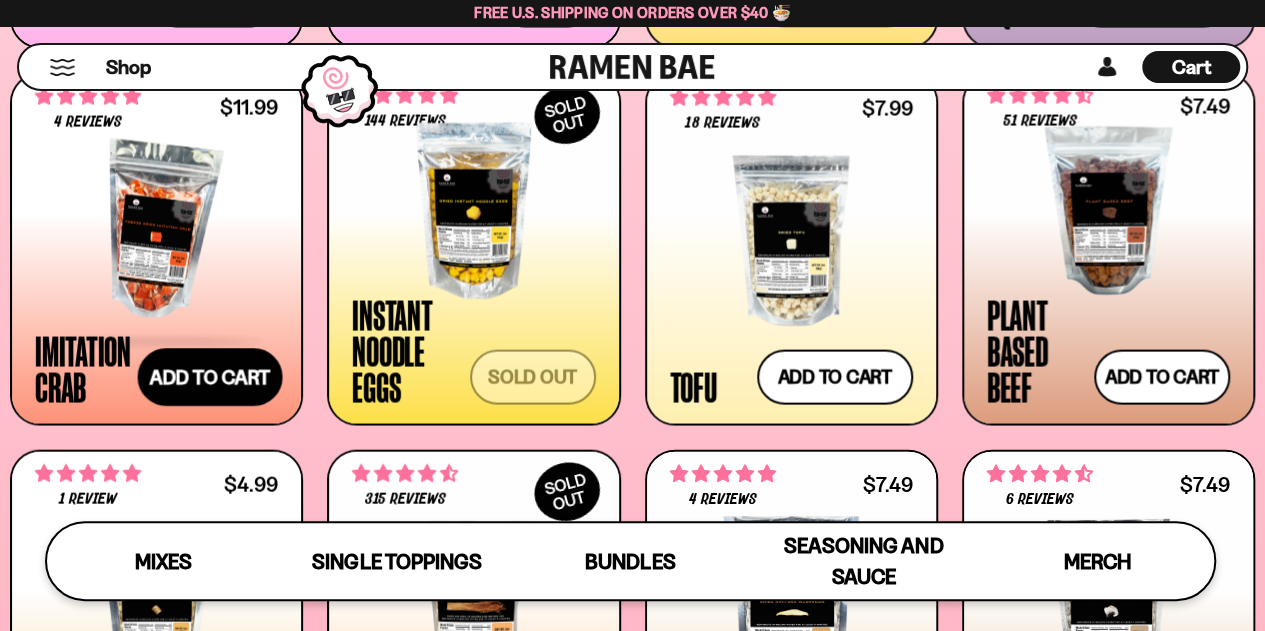 click on "Add to cart
Add
—
Regular price
$11.99
Regular price
Sale price
$11.99
Unit price
/
per" at bounding box center [209, 377] 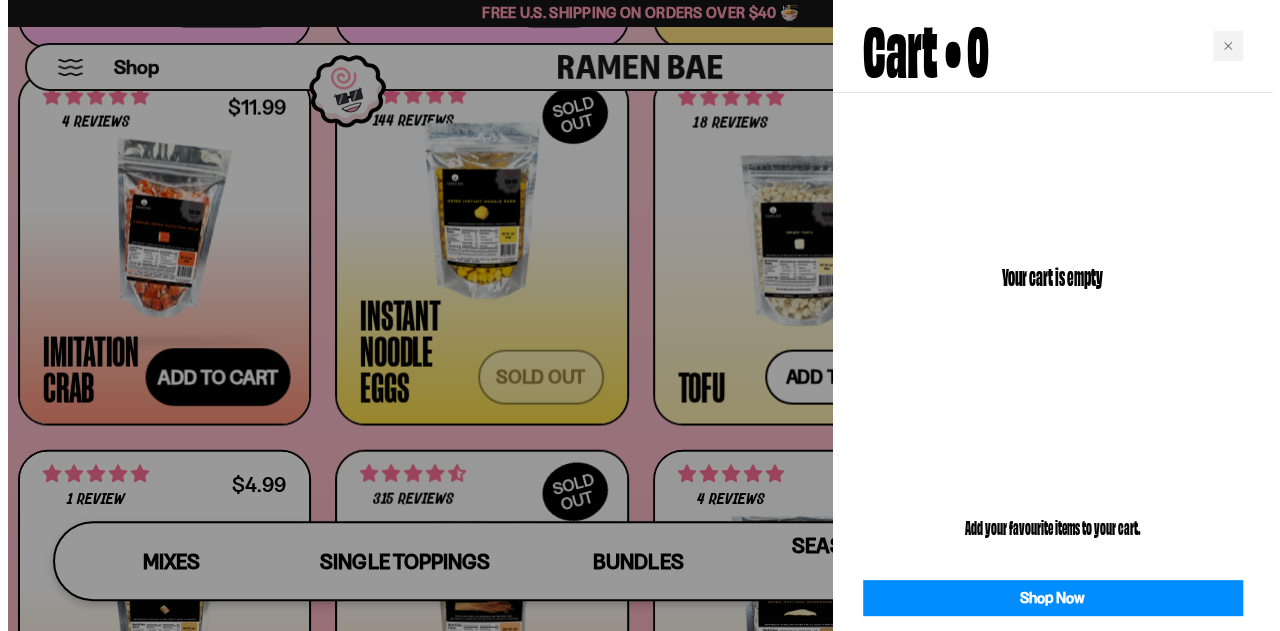 scroll, scrollTop: 2025, scrollLeft: 0, axis: vertical 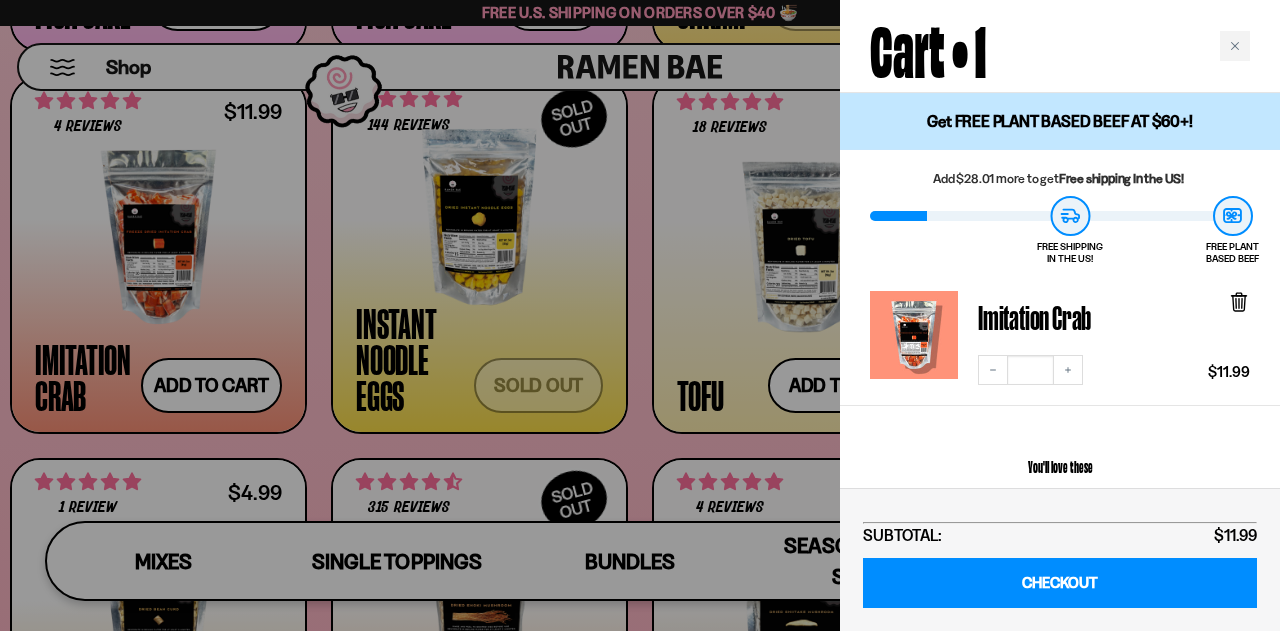 click at bounding box center (640, 315) 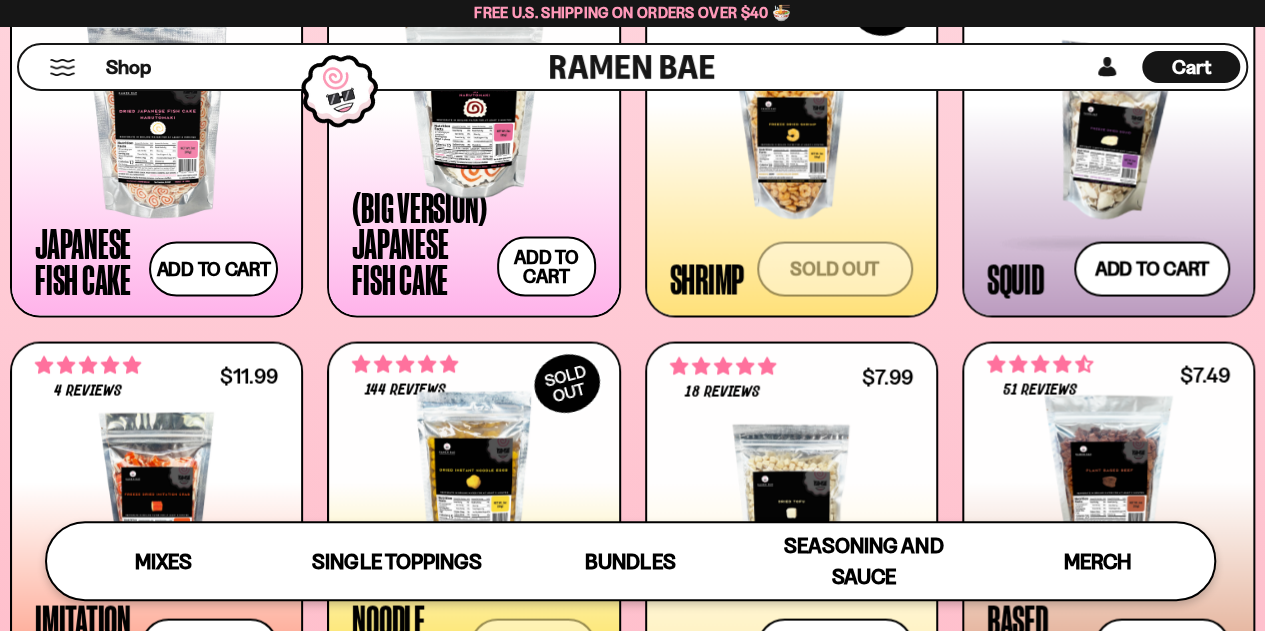 scroll, scrollTop: 1713, scrollLeft: 0, axis: vertical 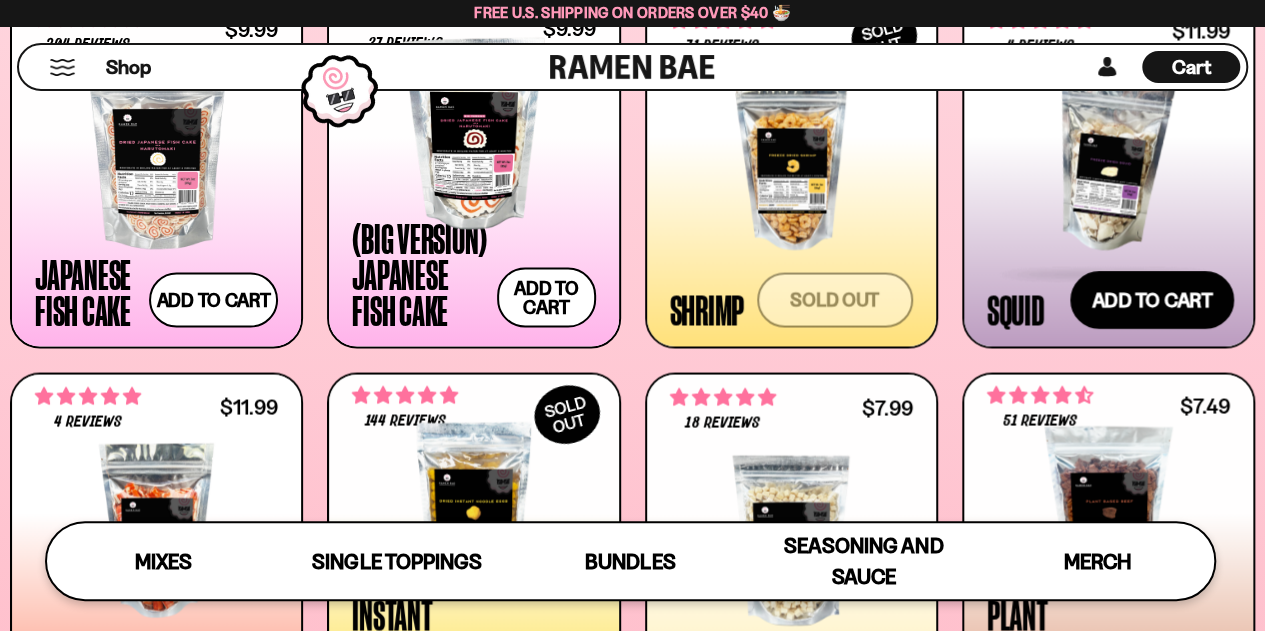 click on "Add to cart
Add
—
Regular price
$11.99
Regular price
Sale price
$11.99
Unit price
/
per" at bounding box center [1152, 299] 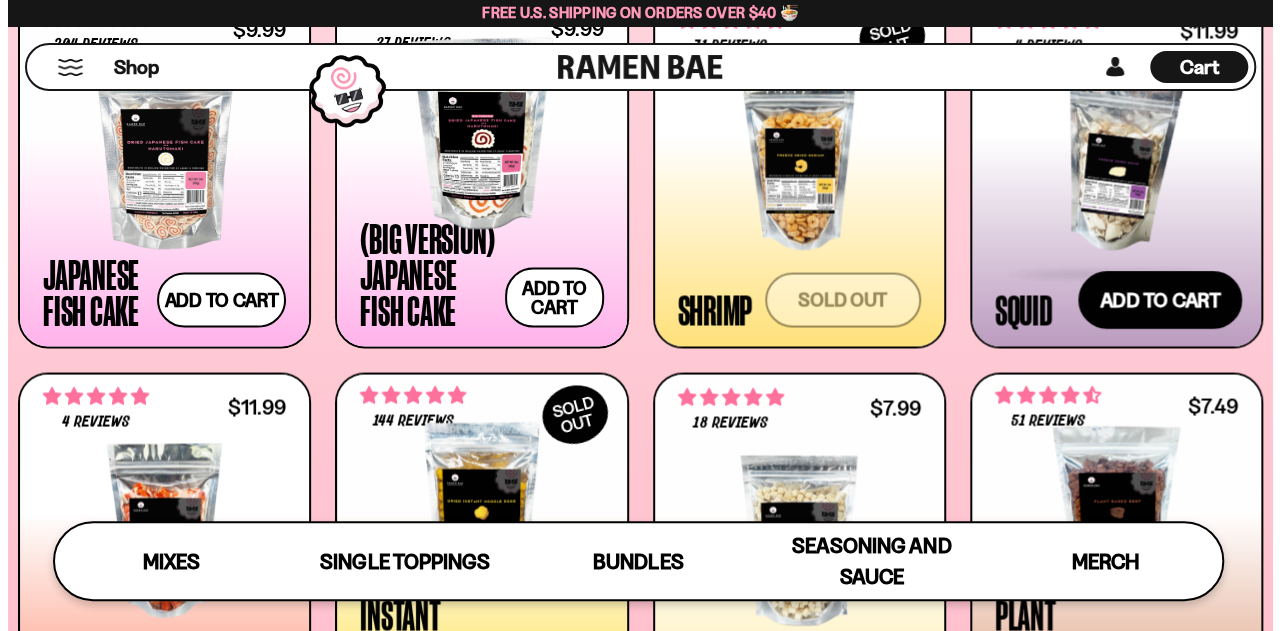 scroll, scrollTop: 1726, scrollLeft: 0, axis: vertical 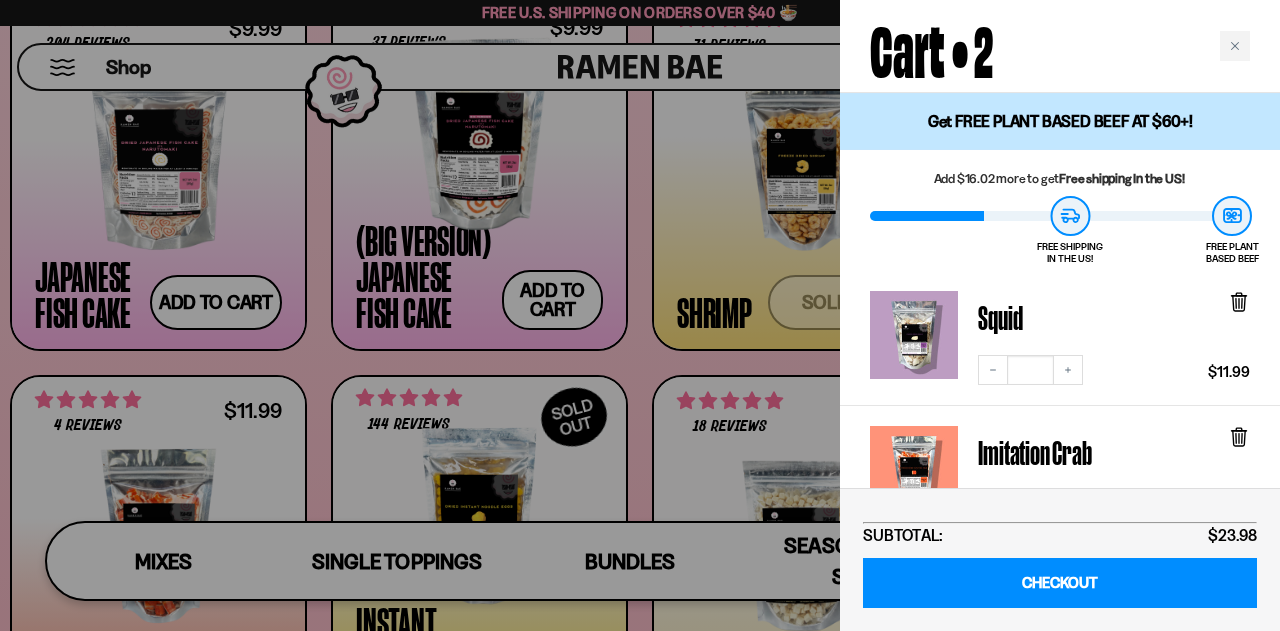 click at bounding box center [640, 315] 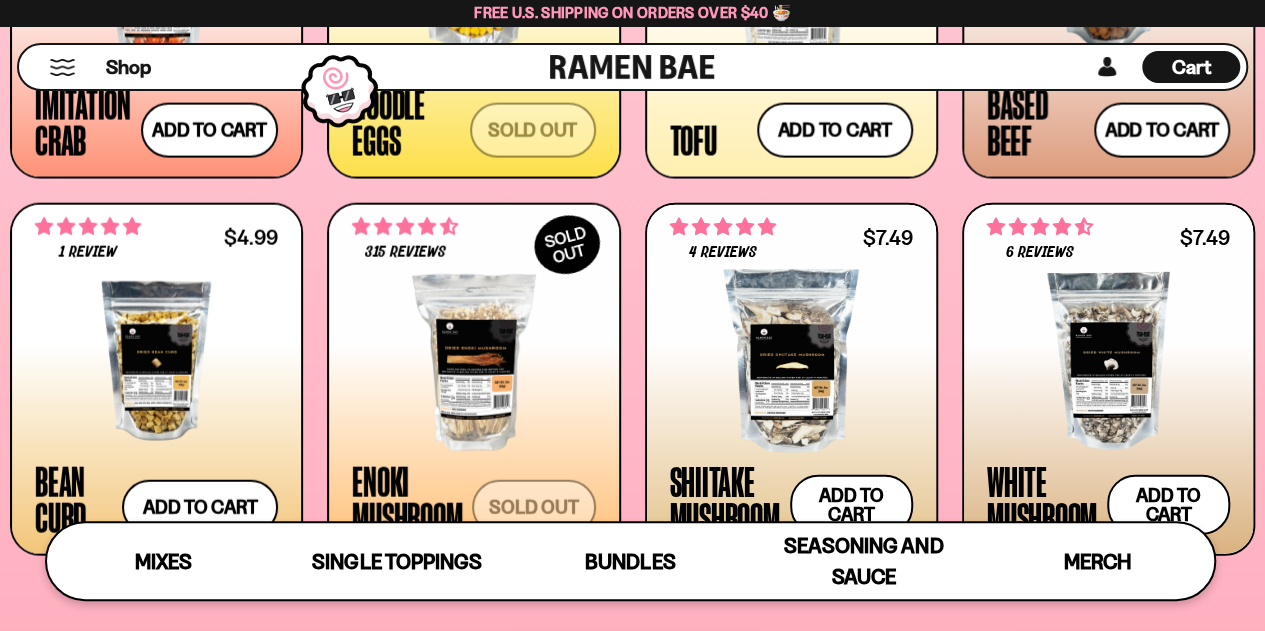 scroll, scrollTop: 2313, scrollLeft: 0, axis: vertical 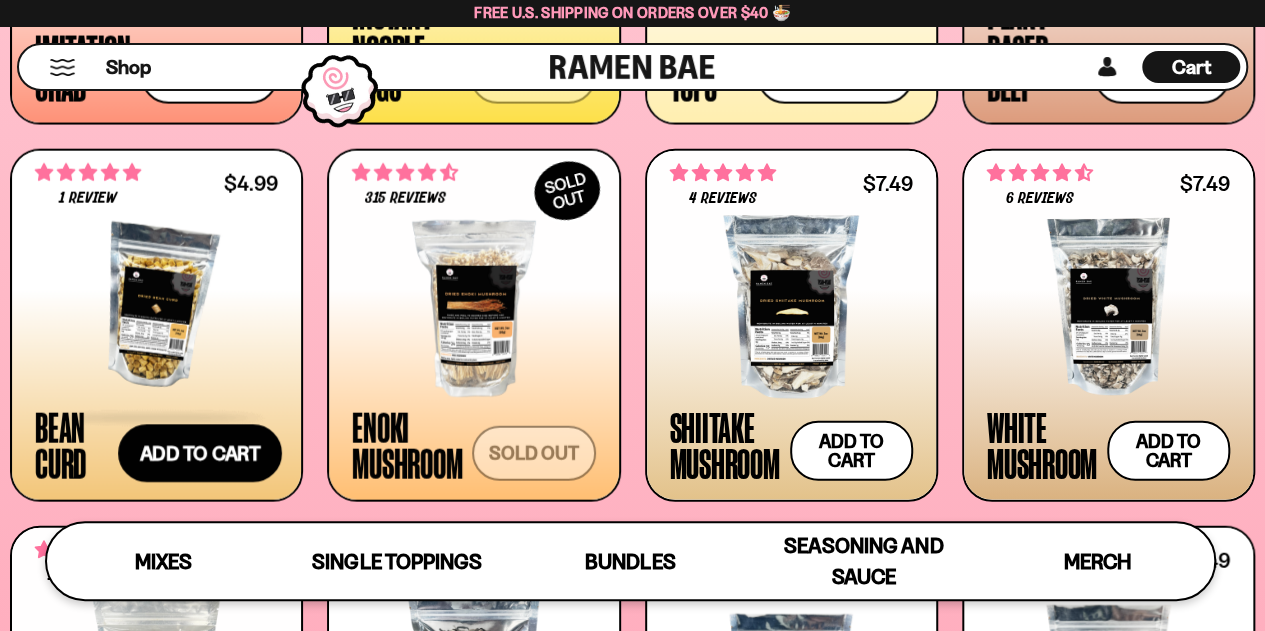 click on "Add to cart
Add
—
Regular price
$4.99
Regular price
Sale price
$4.99
Unit price
/
per" at bounding box center [200, 453] 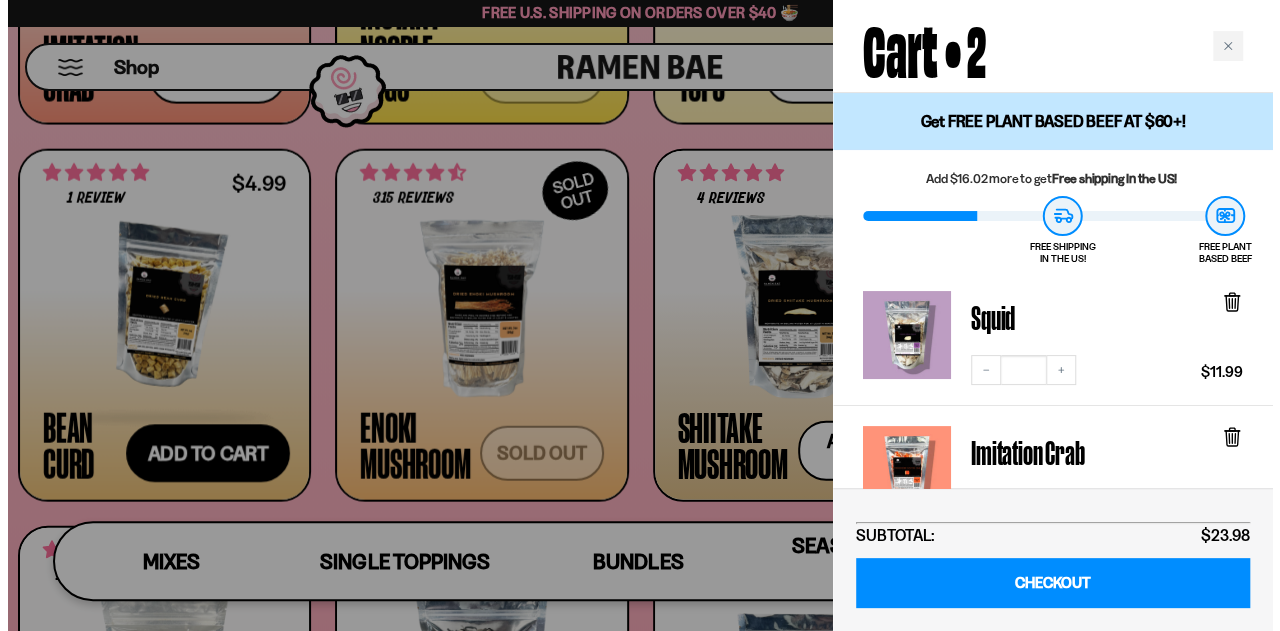 scroll, scrollTop: 2330, scrollLeft: 0, axis: vertical 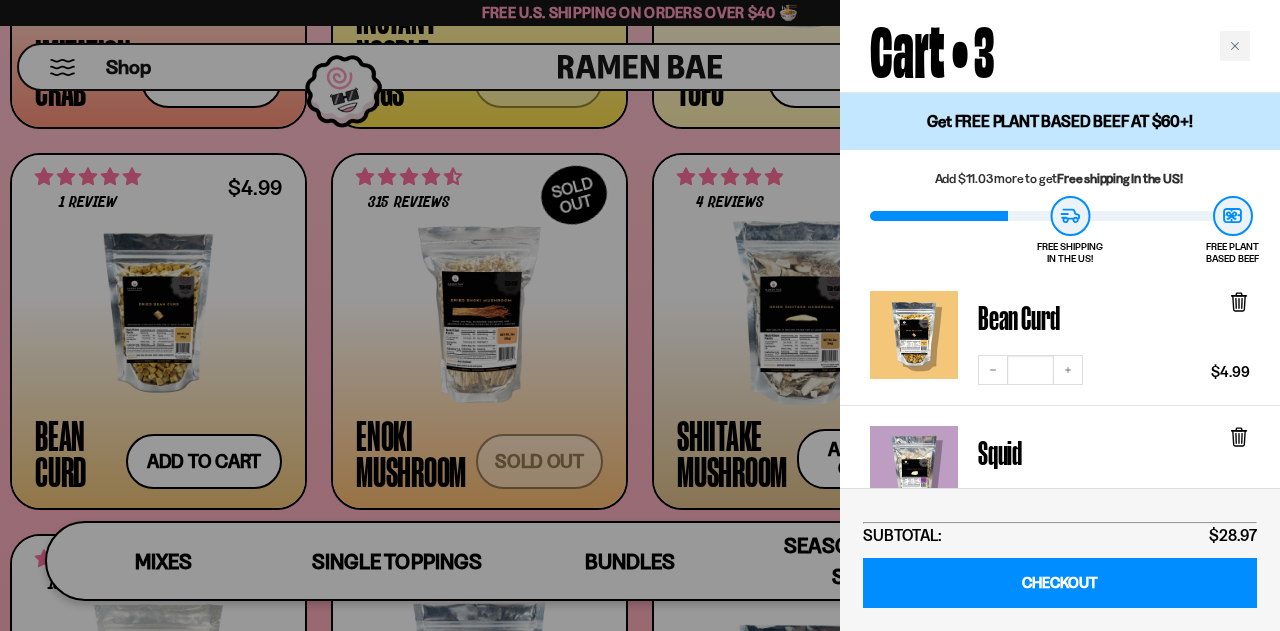click at bounding box center (640, 315) 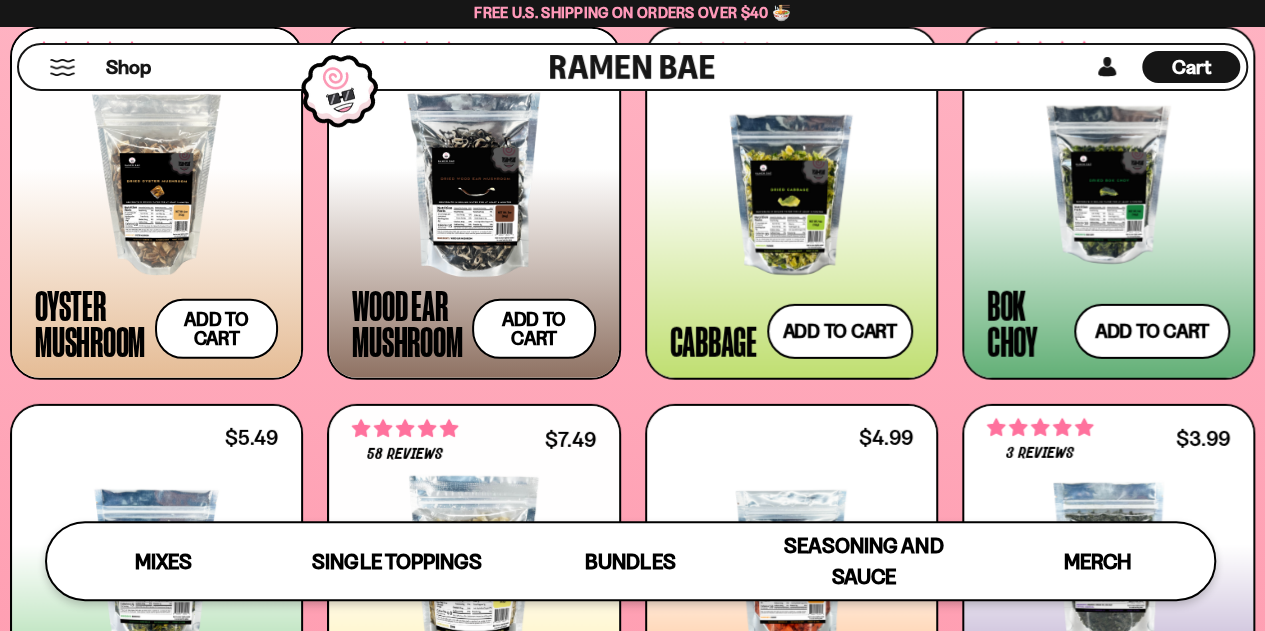 scroll, scrollTop: 2713, scrollLeft: 0, axis: vertical 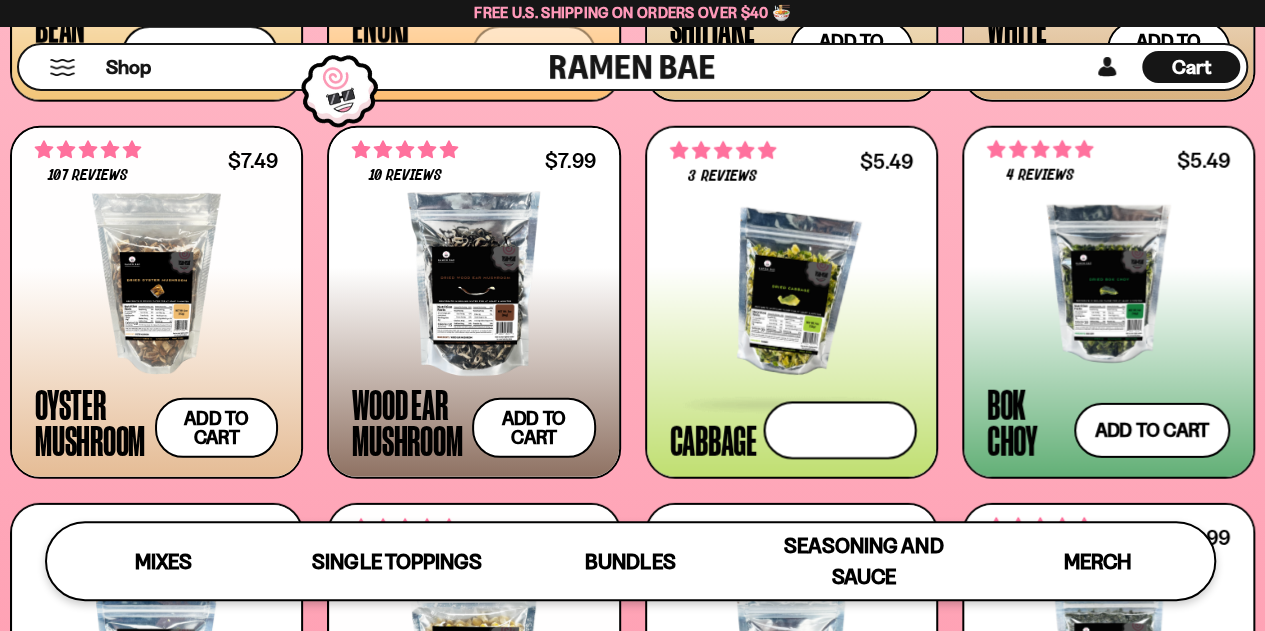 click on "Add to cart
Add
—
Regular price
$5.49
Regular price
Sale price
$5.49
Unit price
/
per" at bounding box center (839, 430) 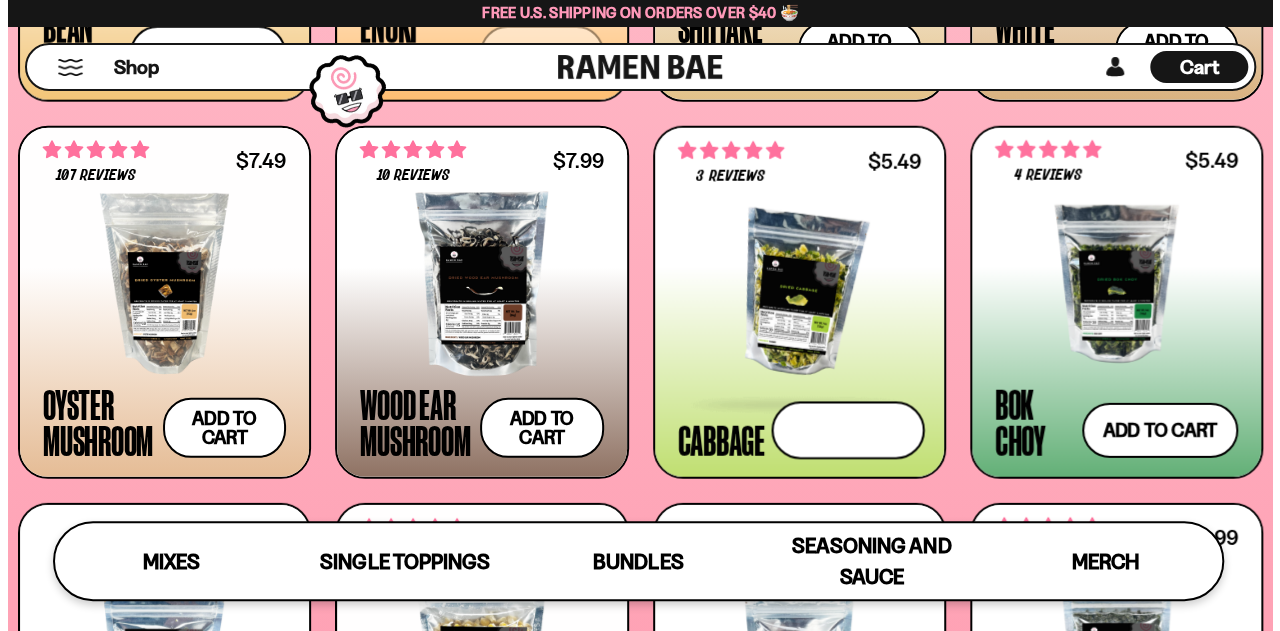 scroll, scrollTop: 2735, scrollLeft: 0, axis: vertical 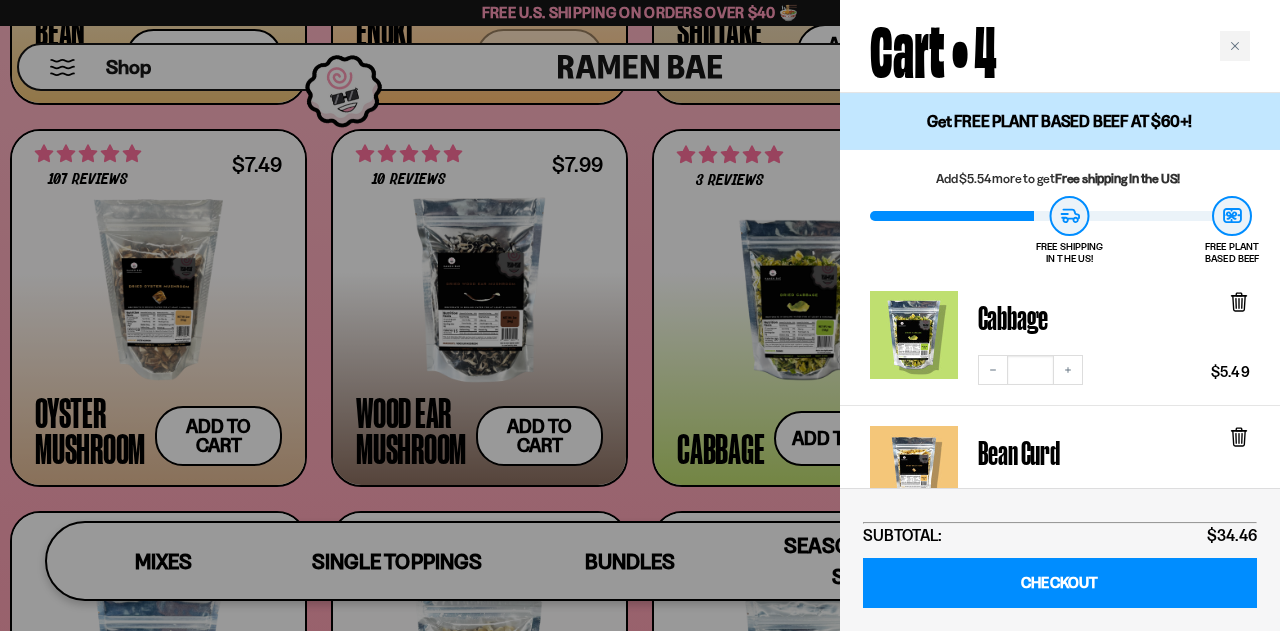 click at bounding box center (640, 315) 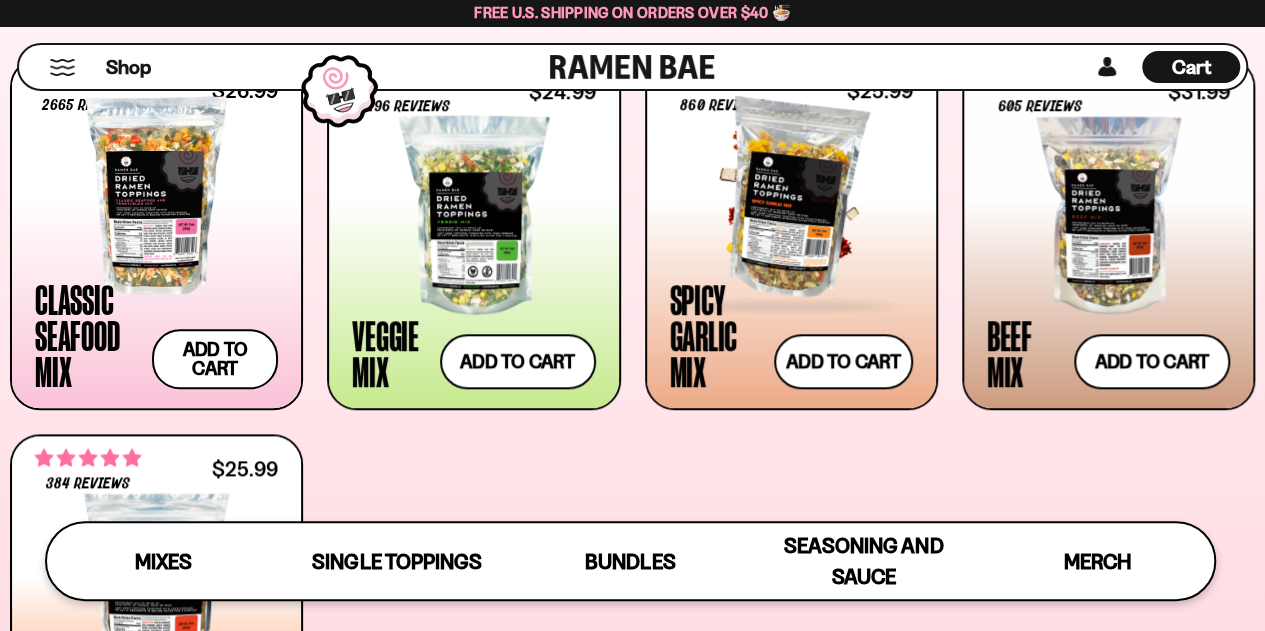 scroll, scrollTop: 814, scrollLeft: 0, axis: vertical 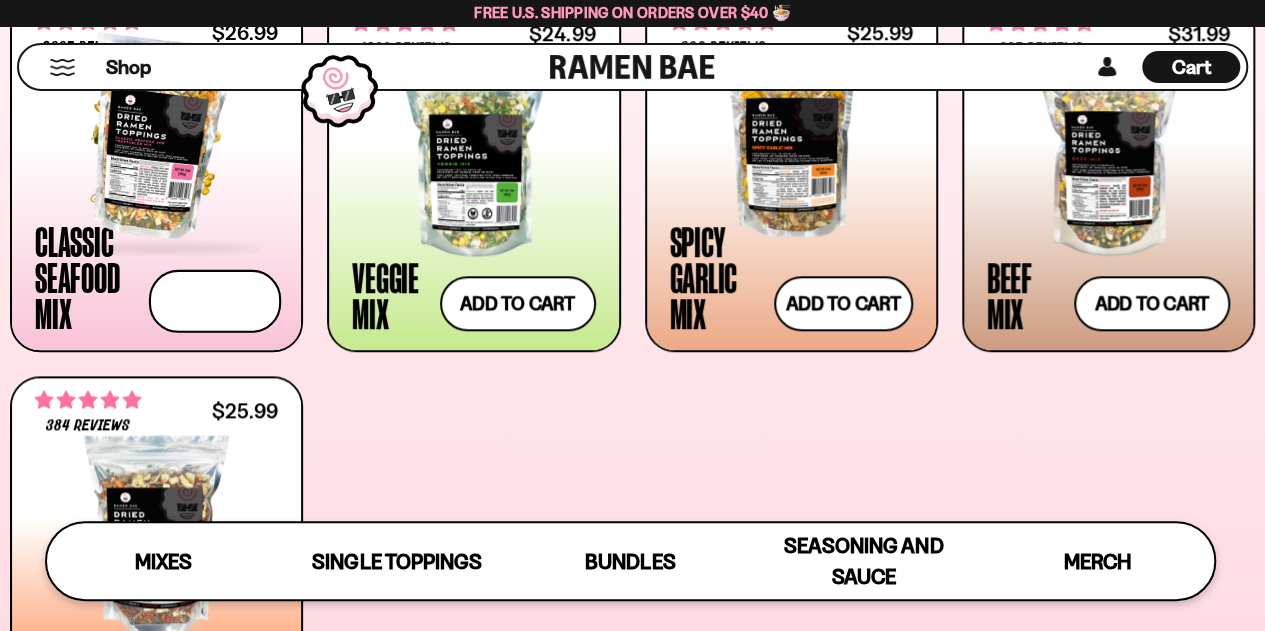 click on "Add to cart
Add
—
Regular price
$26.99
Regular price
Sale price
$26.99
Unit price
/
per" at bounding box center (215, 300) 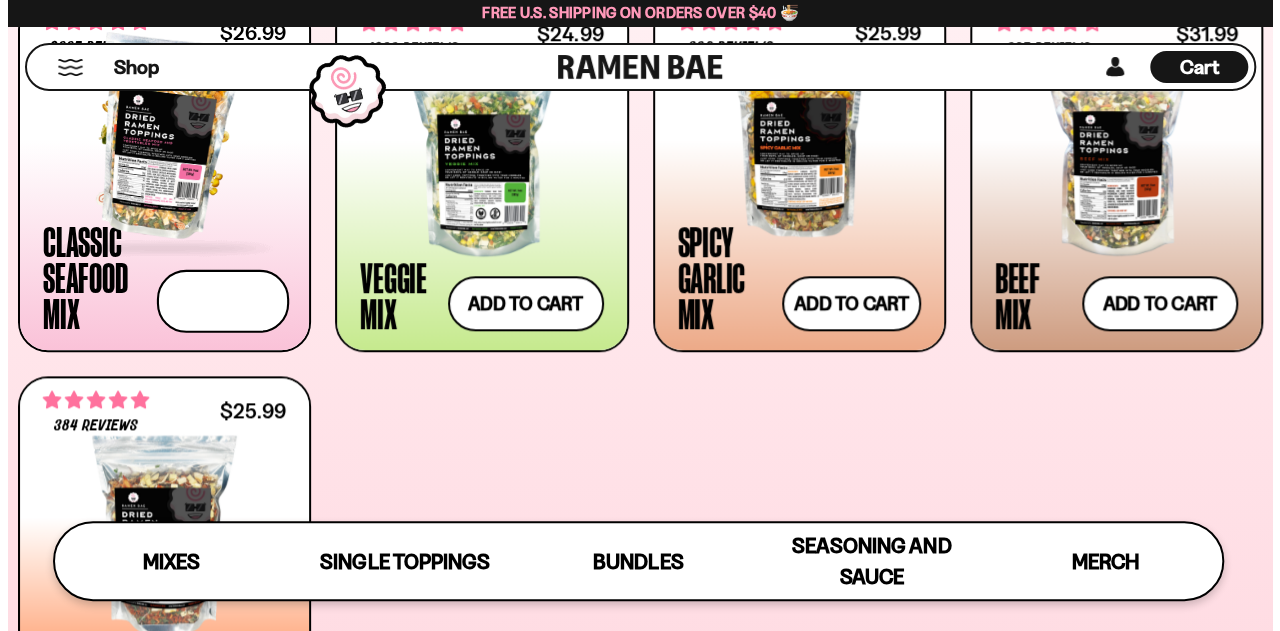 scroll, scrollTop: 817, scrollLeft: 0, axis: vertical 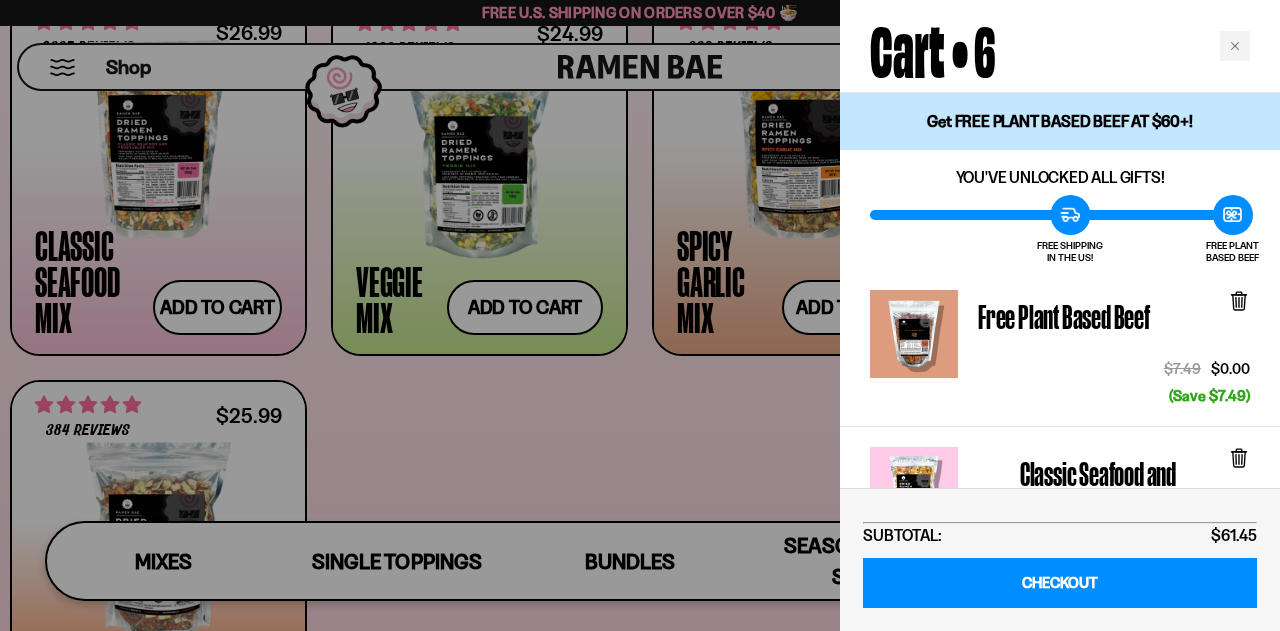 click at bounding box center (640, 315) 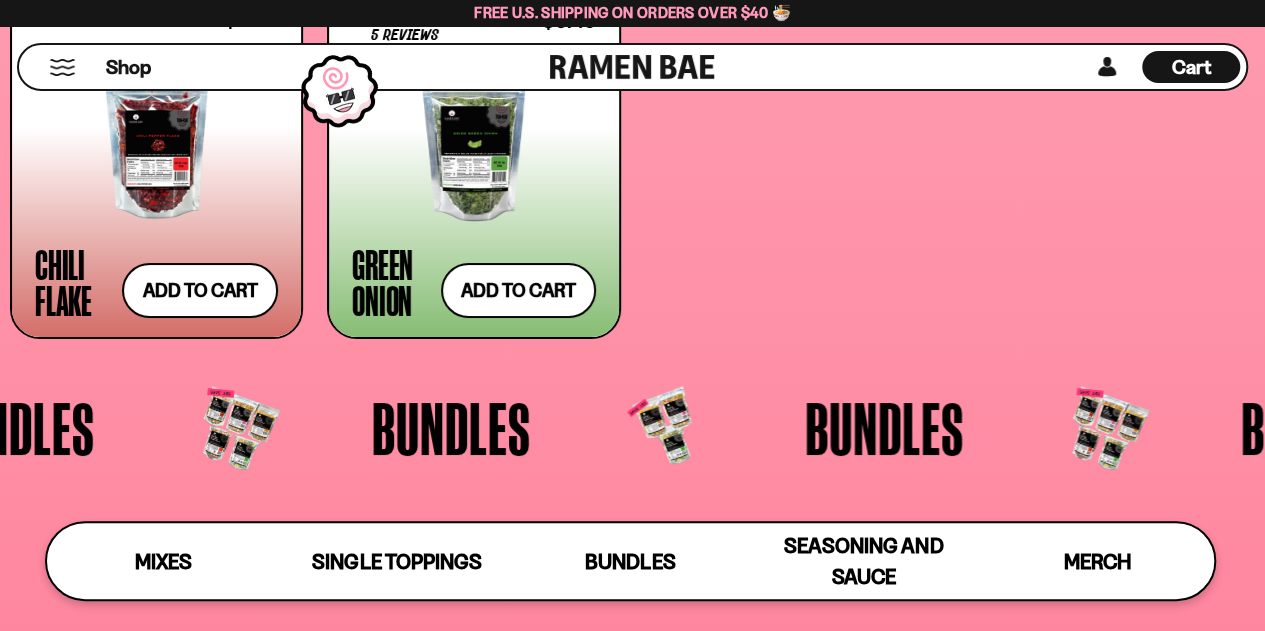 scroll, scrollTop: 3614, scrollLeft: 0, axis: vertical 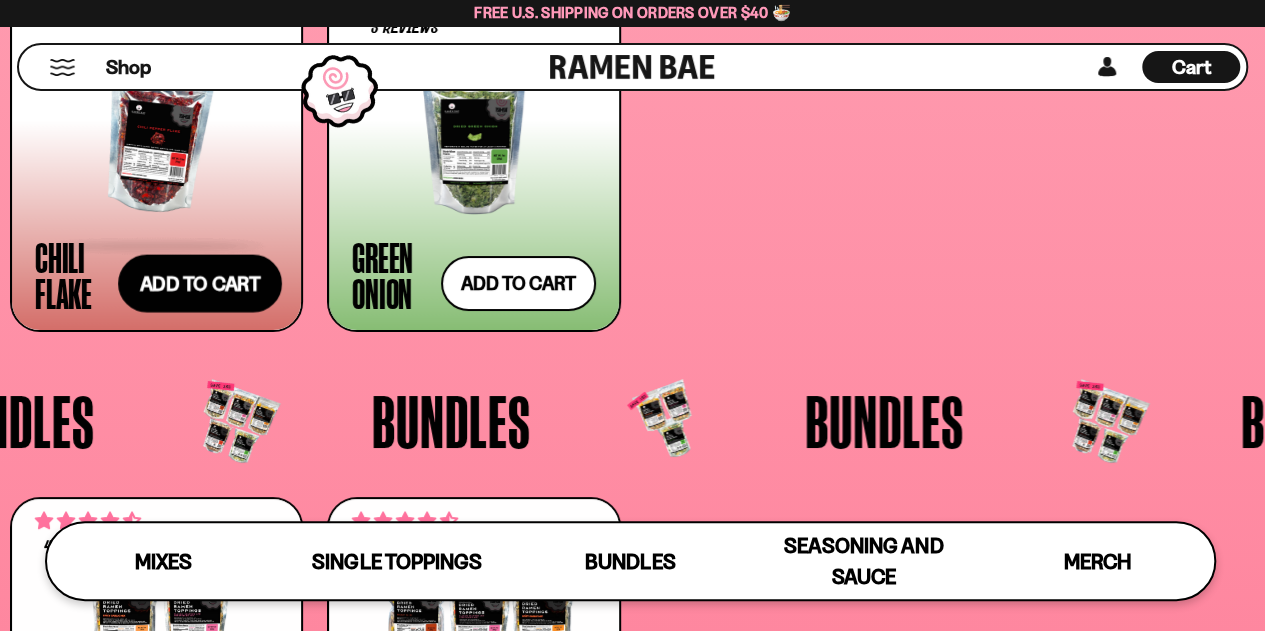 click on "Add to cart
Add
—
Regular price
$4.99
Regular price
Sale price
$4.99
Unit price
/
per" at bounding box center (200, 283) 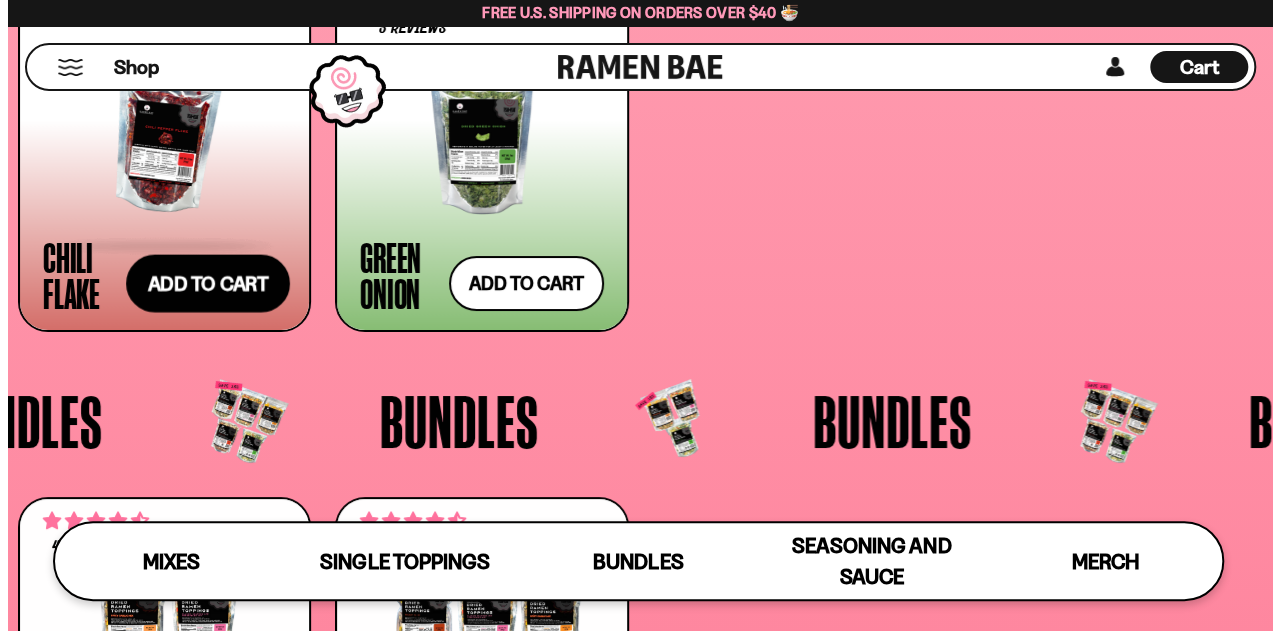 scroll, scrollTop: 3649, scrollLeft: 0, axis: vertical 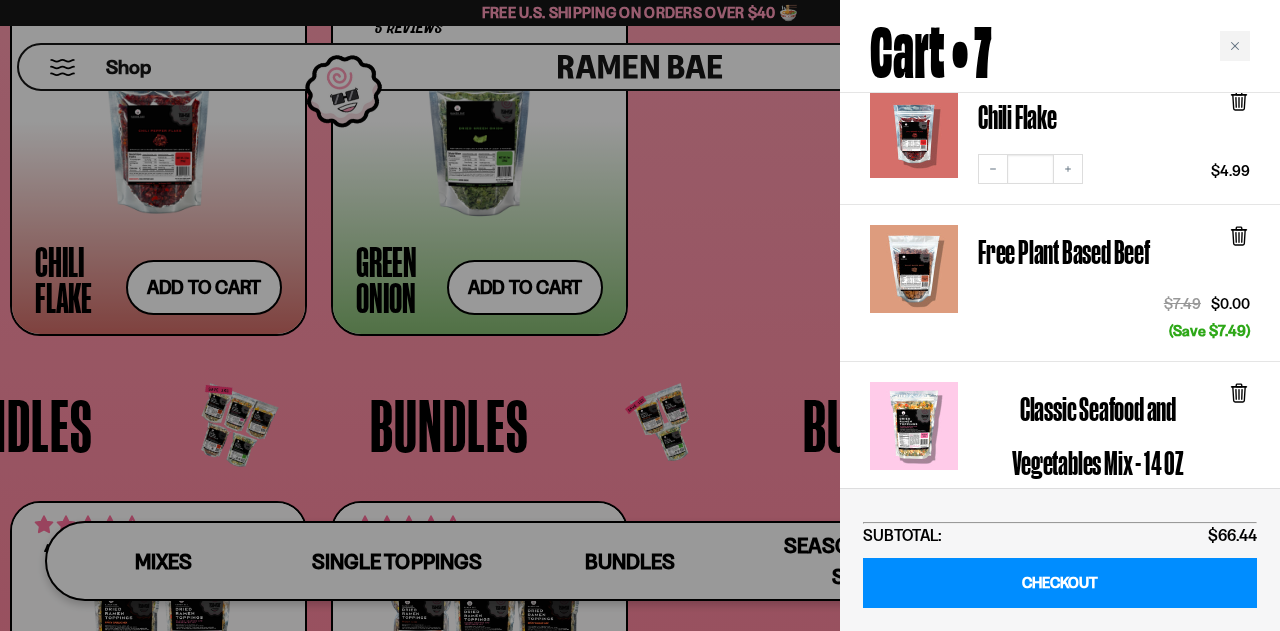 click 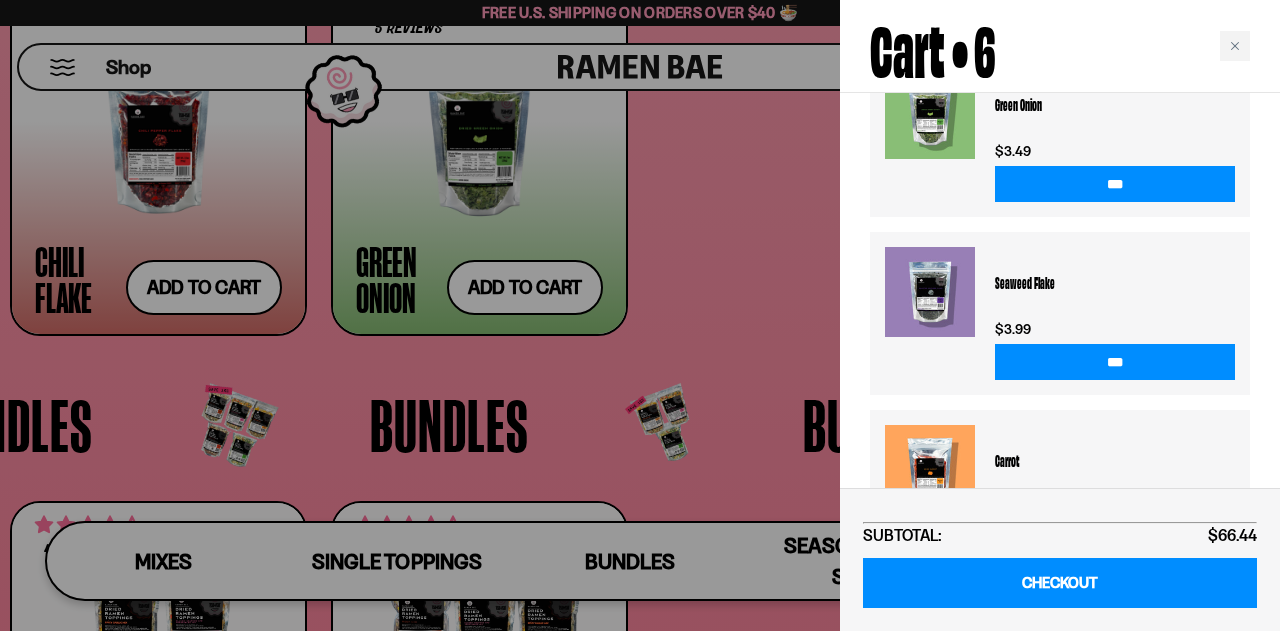 scroll, scrollTop: 1292, scrollLeft: 0, axis: vertical 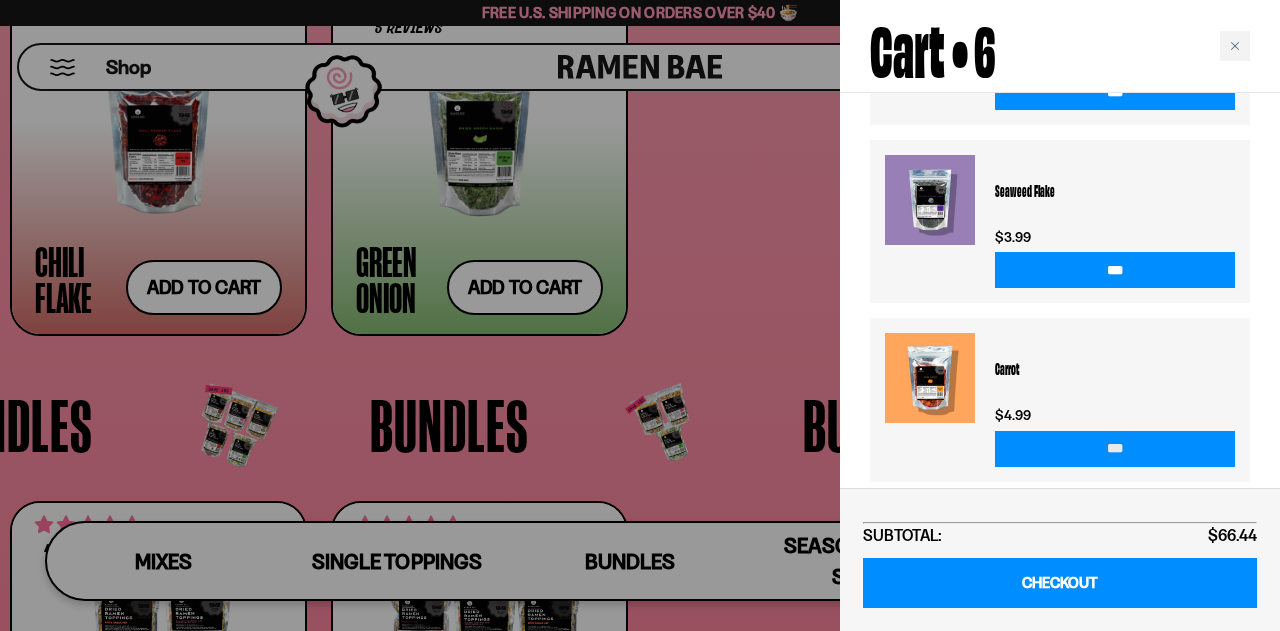 click on "***" at bounding box center (1115, 449) 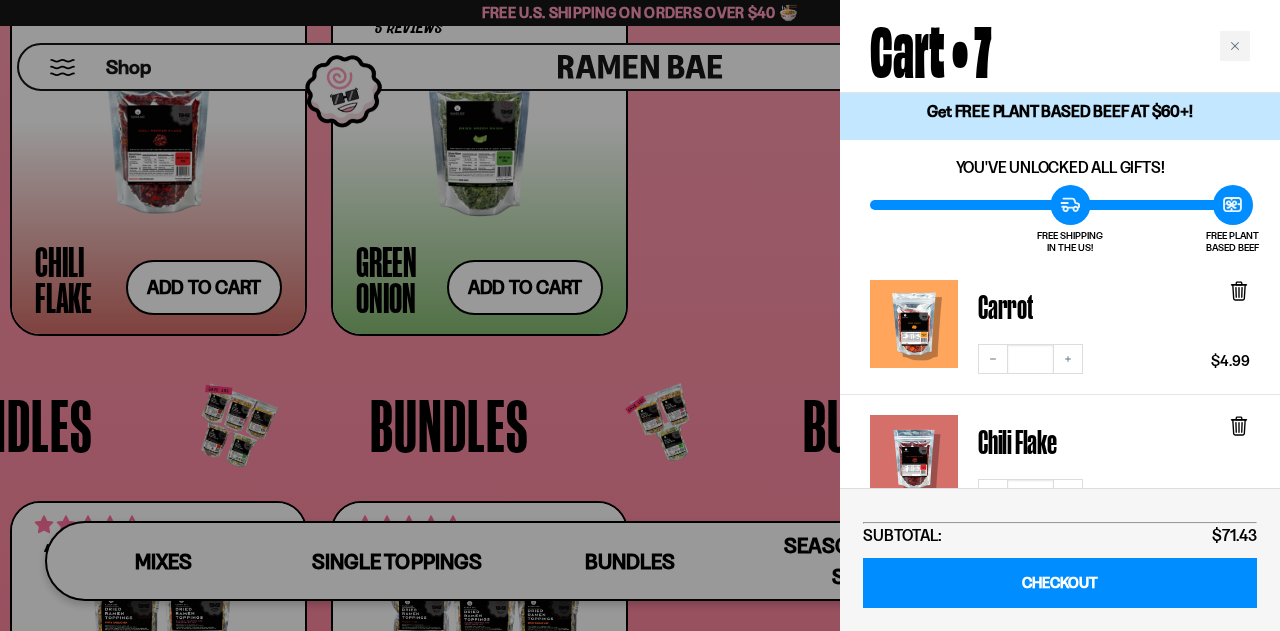 scroll, scrollTop: 0, scrollLeft: 0, axis: both 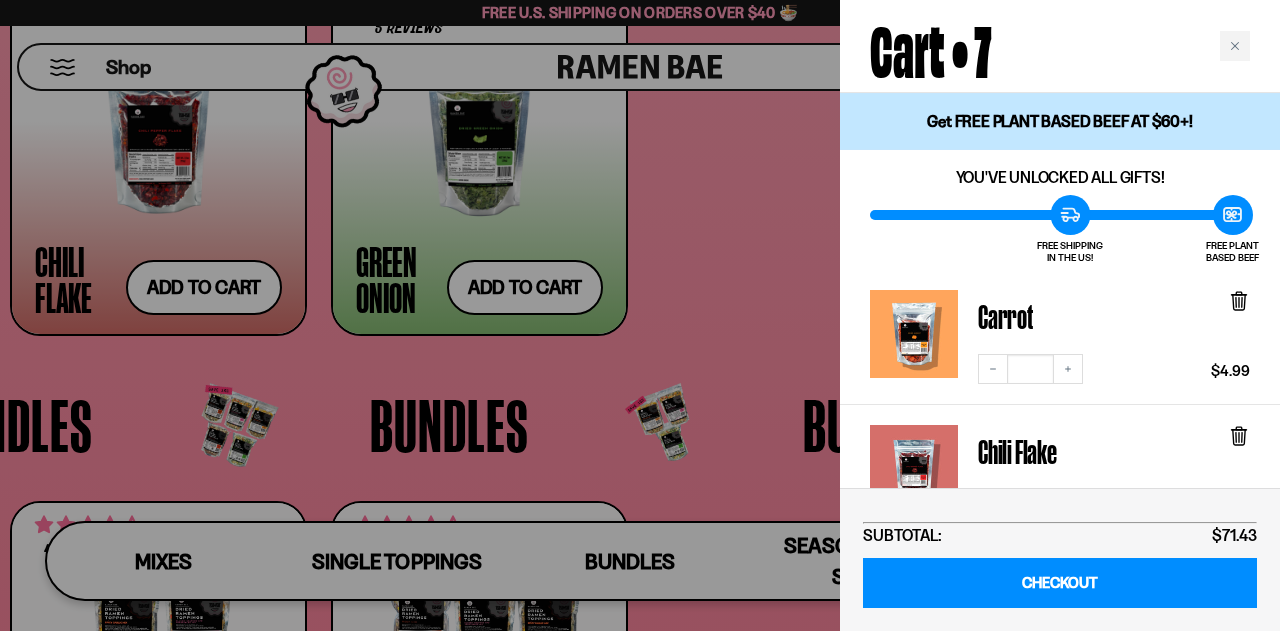 click at bounding box center [640, 315] 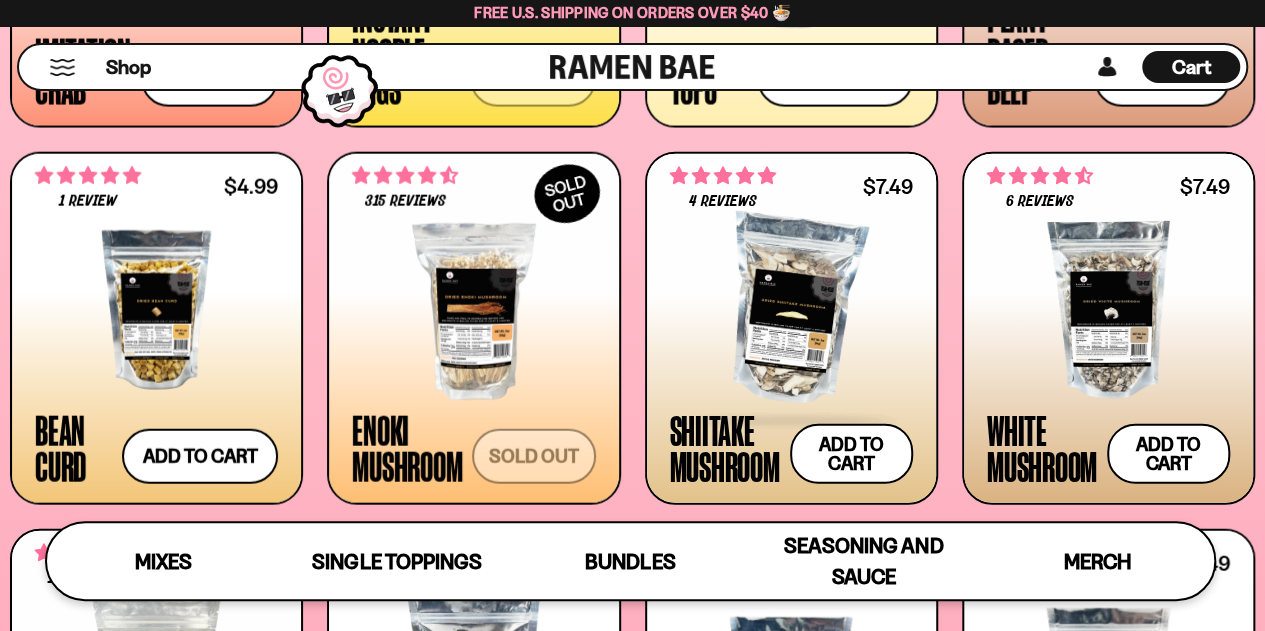 scroll, scrollTop: 2114, scrollLeft: 0, axis: vertical 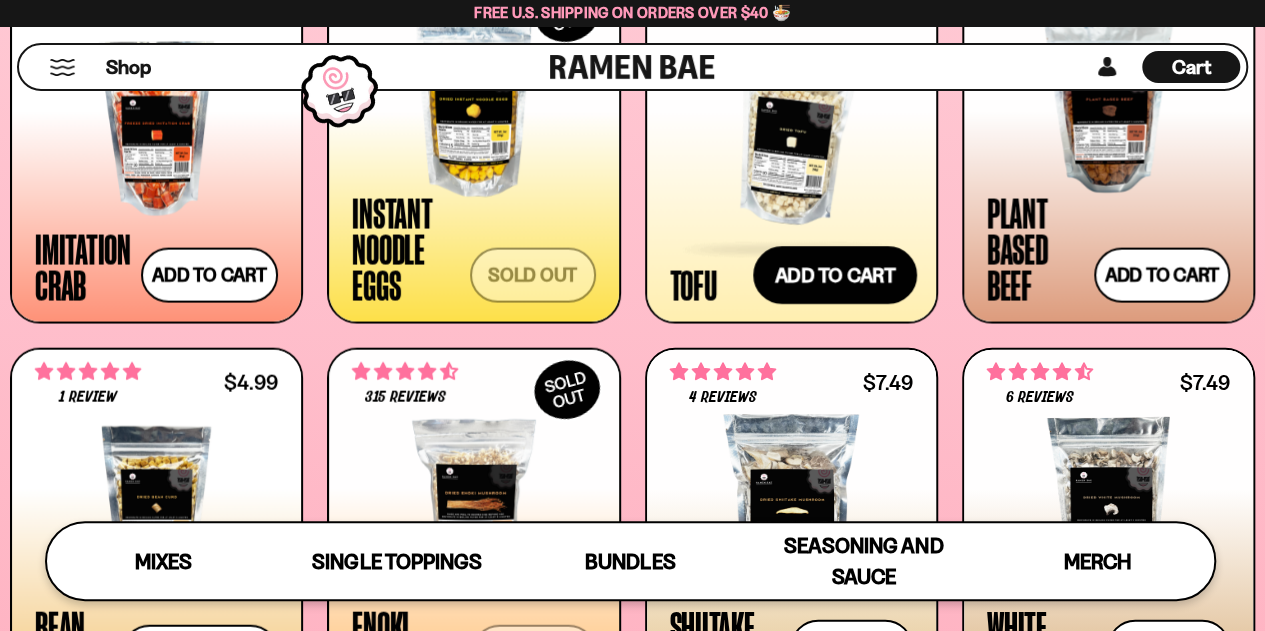 click on "Add to cart
Add
—
Regular price
$7.99
Regular price
Sale price
$7.99
Unit price
/
per" at bounding box center [835, 275] 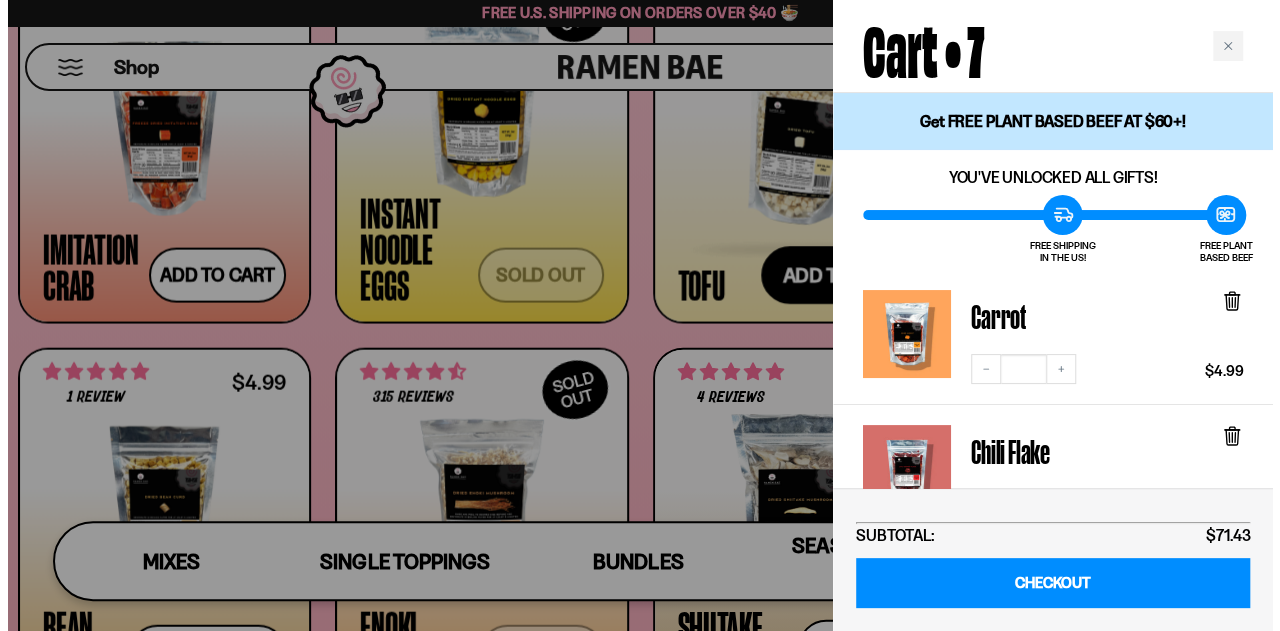 scroll, scrollTop: 2131, scrollLeft: 0, axis: vertical 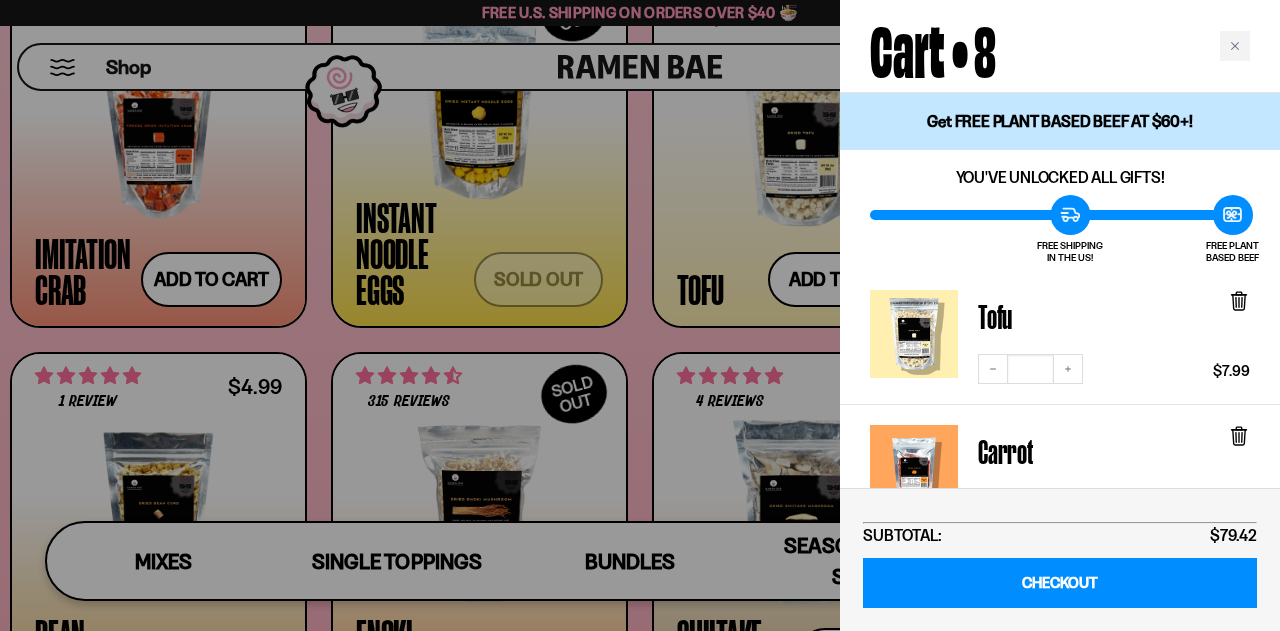 click on "FREE SHIPPING IN THE US! FREE PLANT BASED BEEF" at bounding box center [1060, 230] 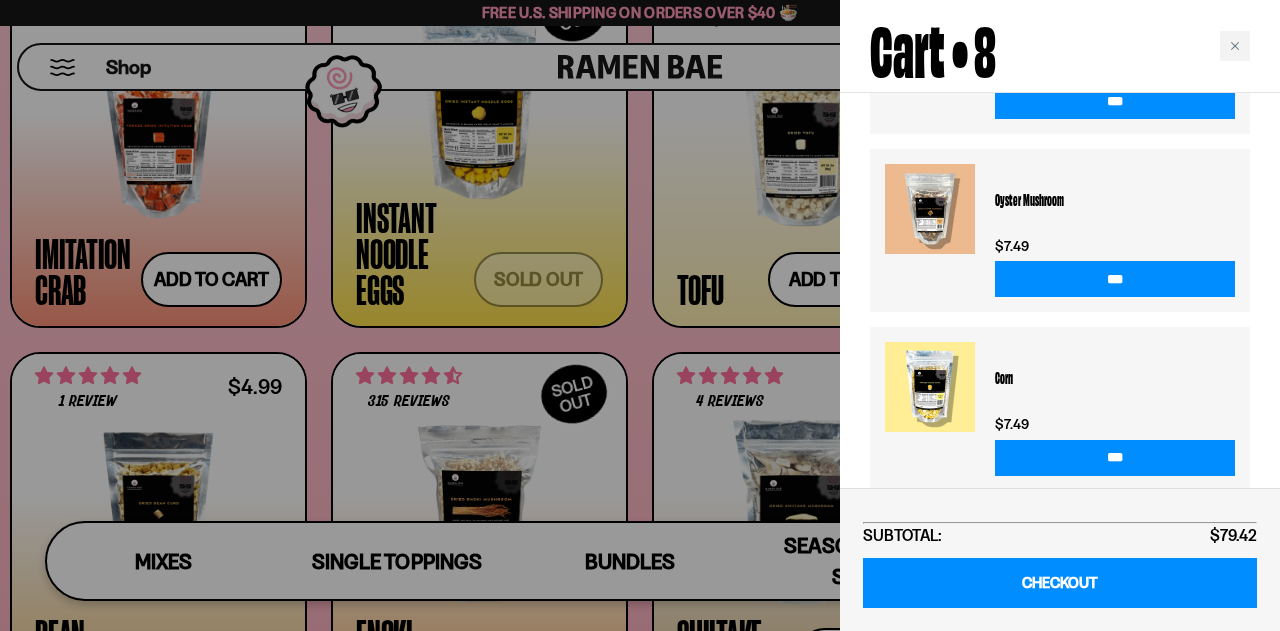 scroll, scrollTop: 1562, scrollLeft: 0, axis: vertical 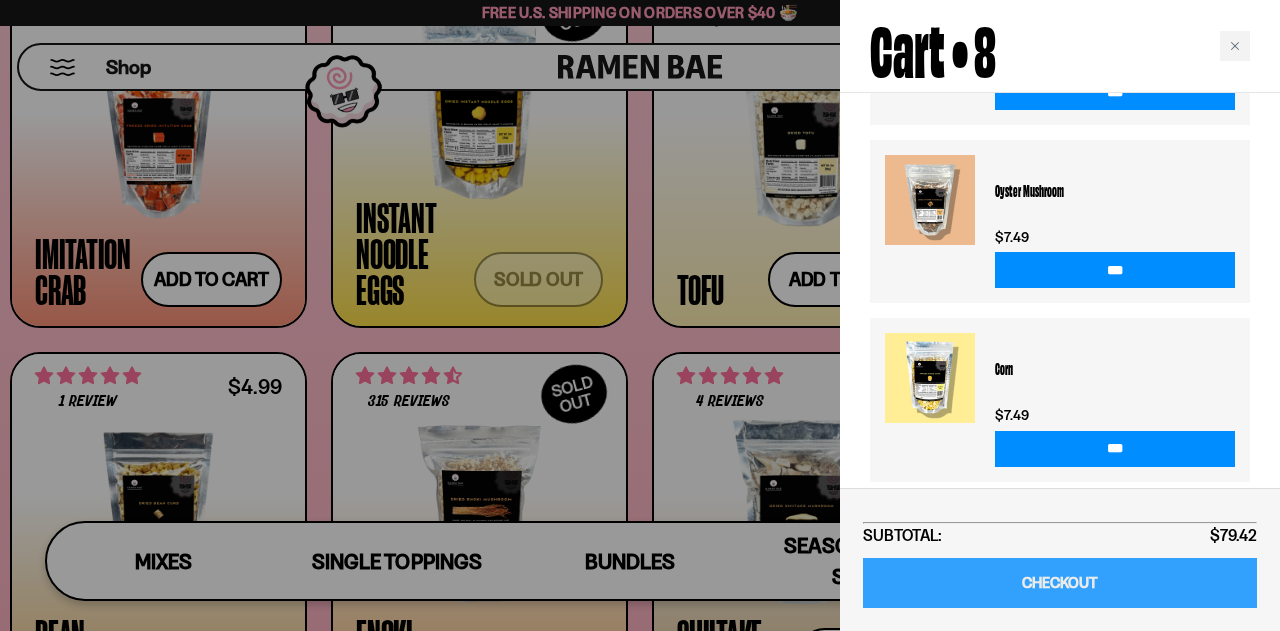 click on "CHECKOUT" at bounding box center [1060, 583] 